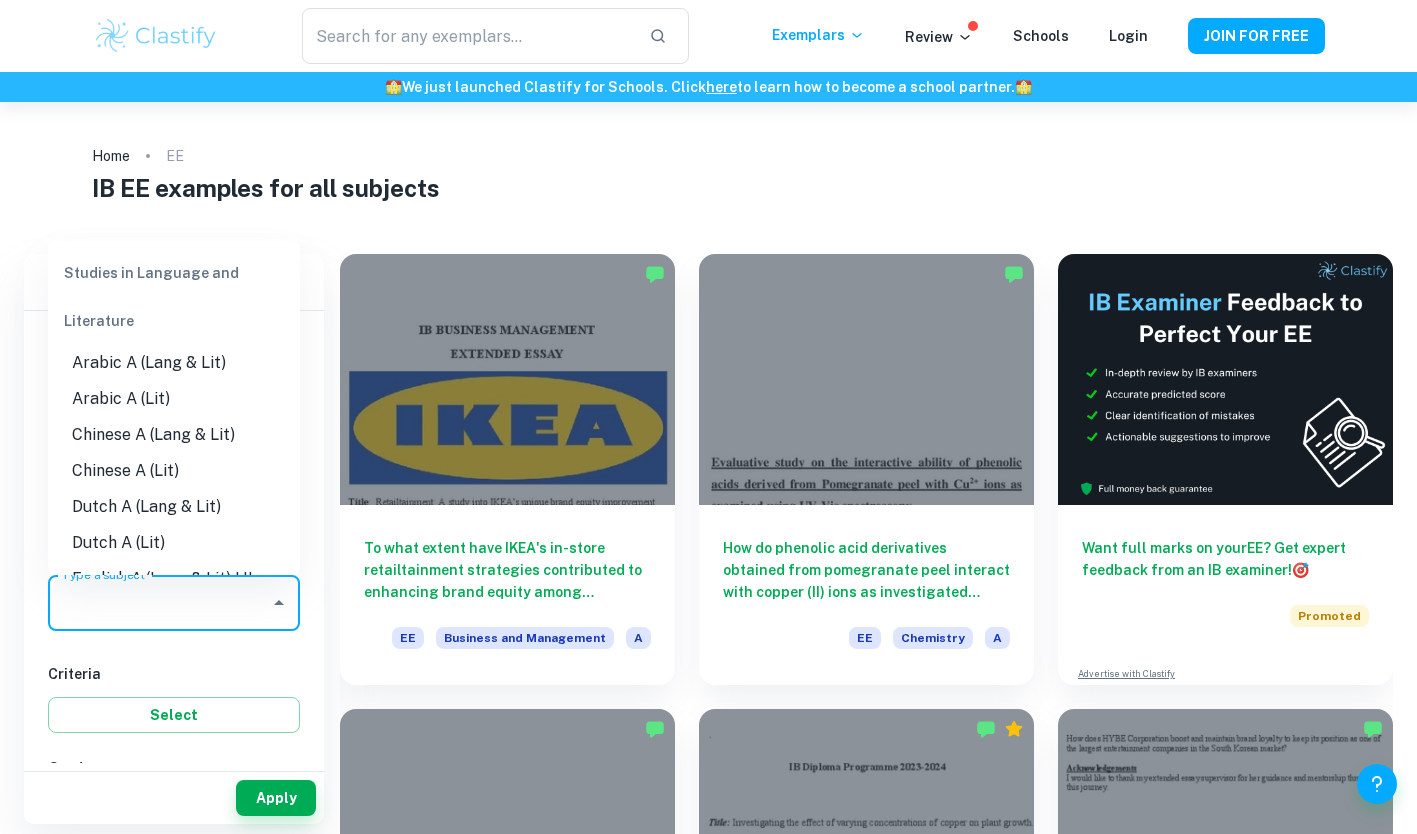 scroll, scrollTop: 0, scrollLeft: 0, axis: both 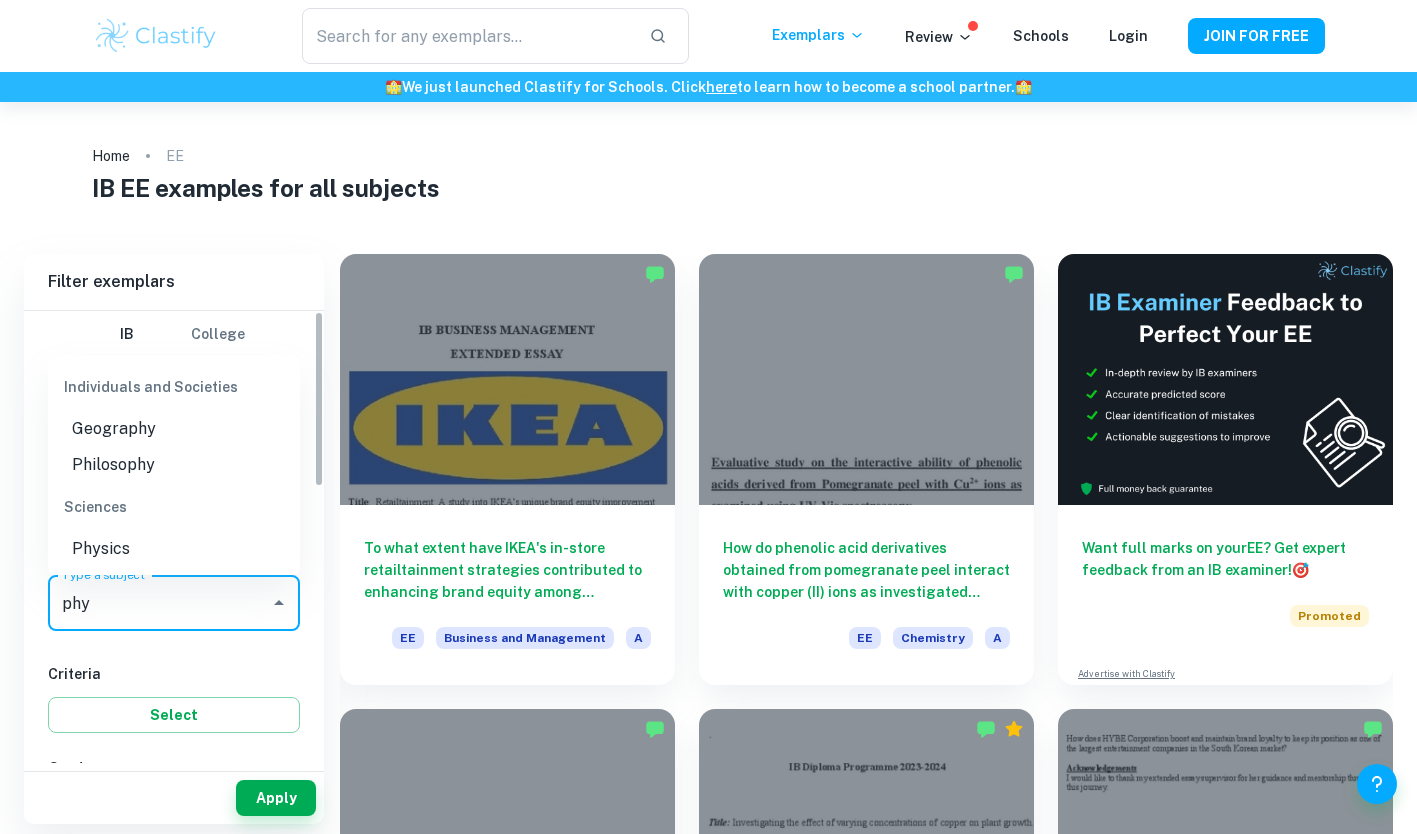 click on "Physics" at bounding box center [174, 549] 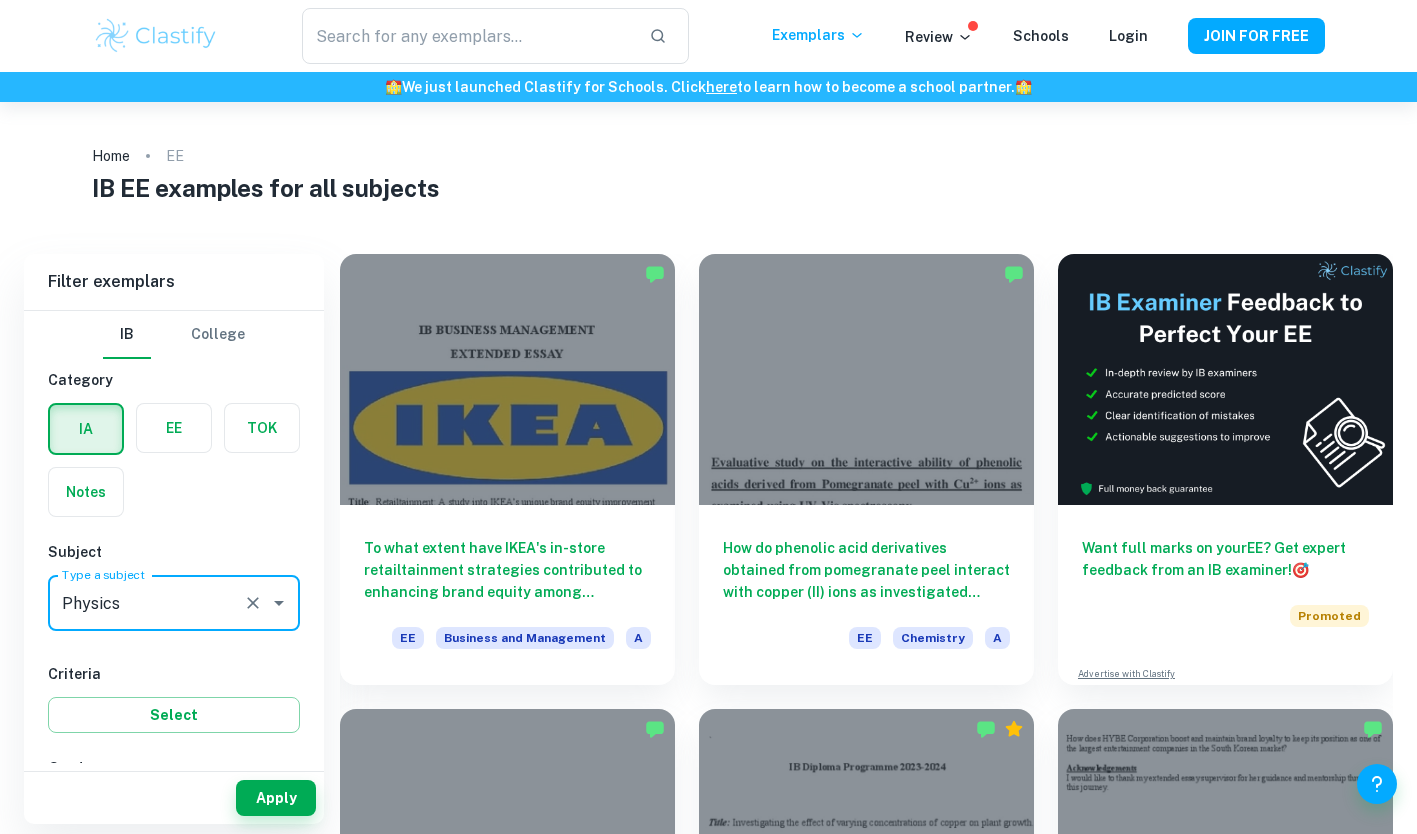 type on "Physics" 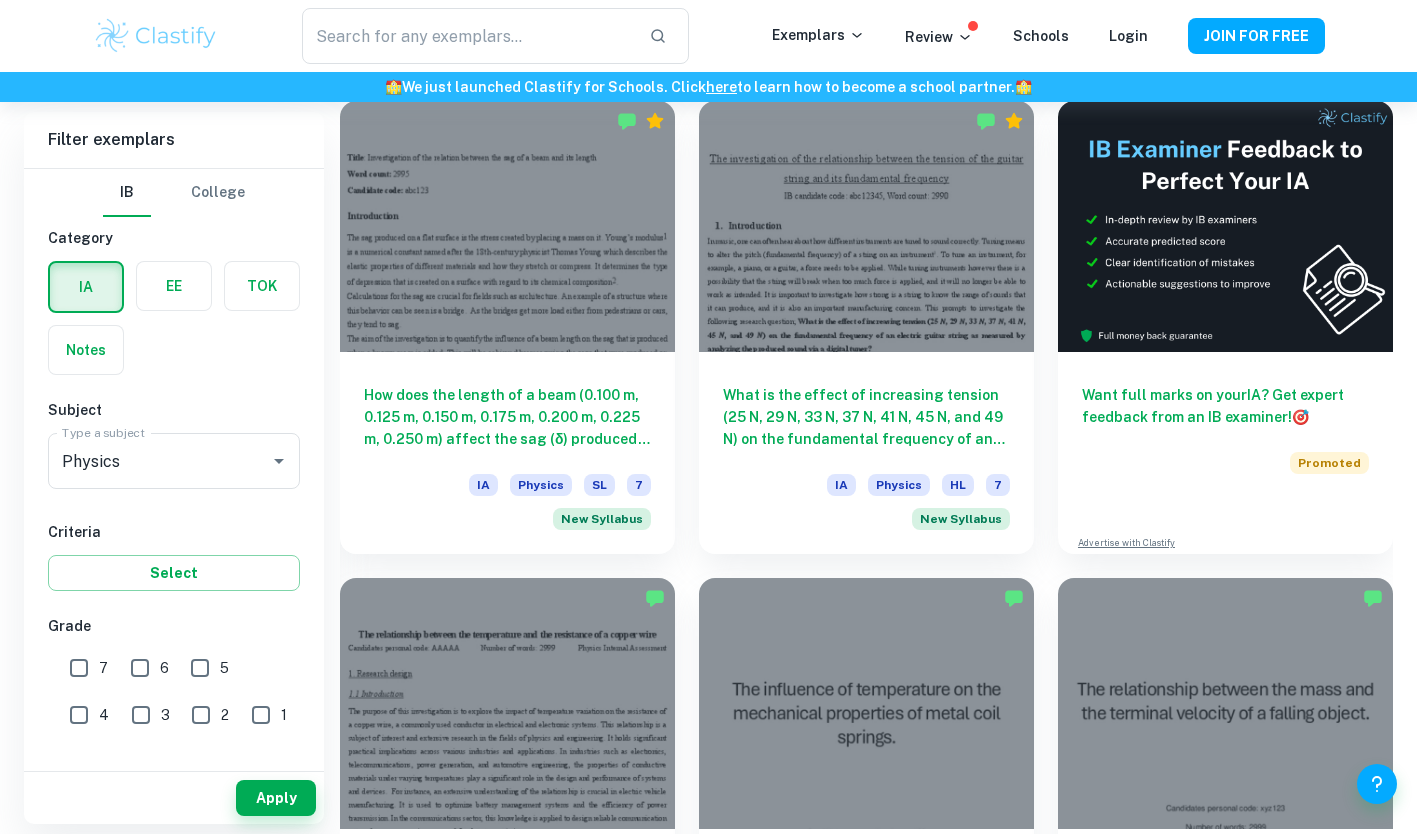 scroll, scrollTop: 864, scrollLeft: 0, axis: vertical 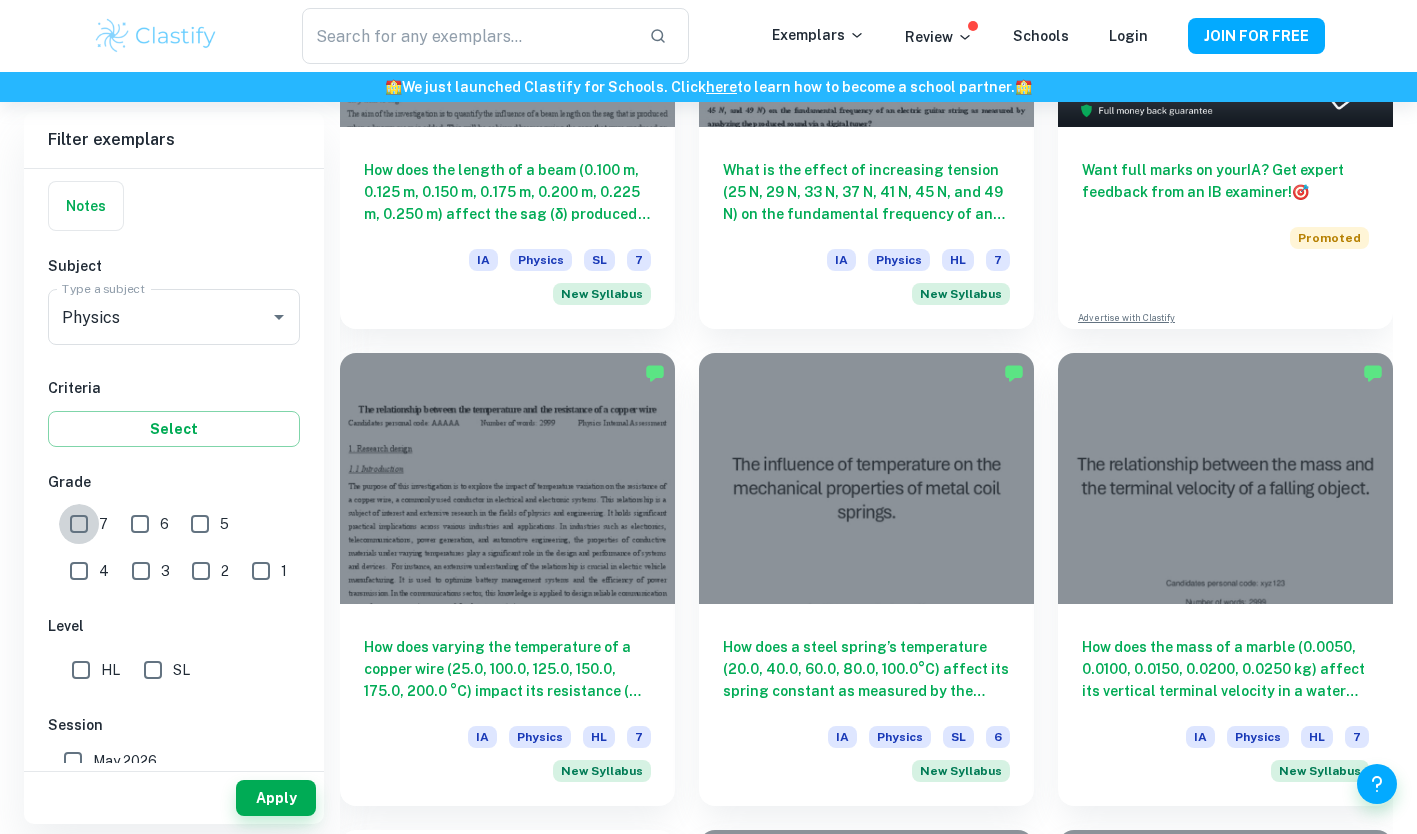 click on "7" at bounding box center [79, 524] 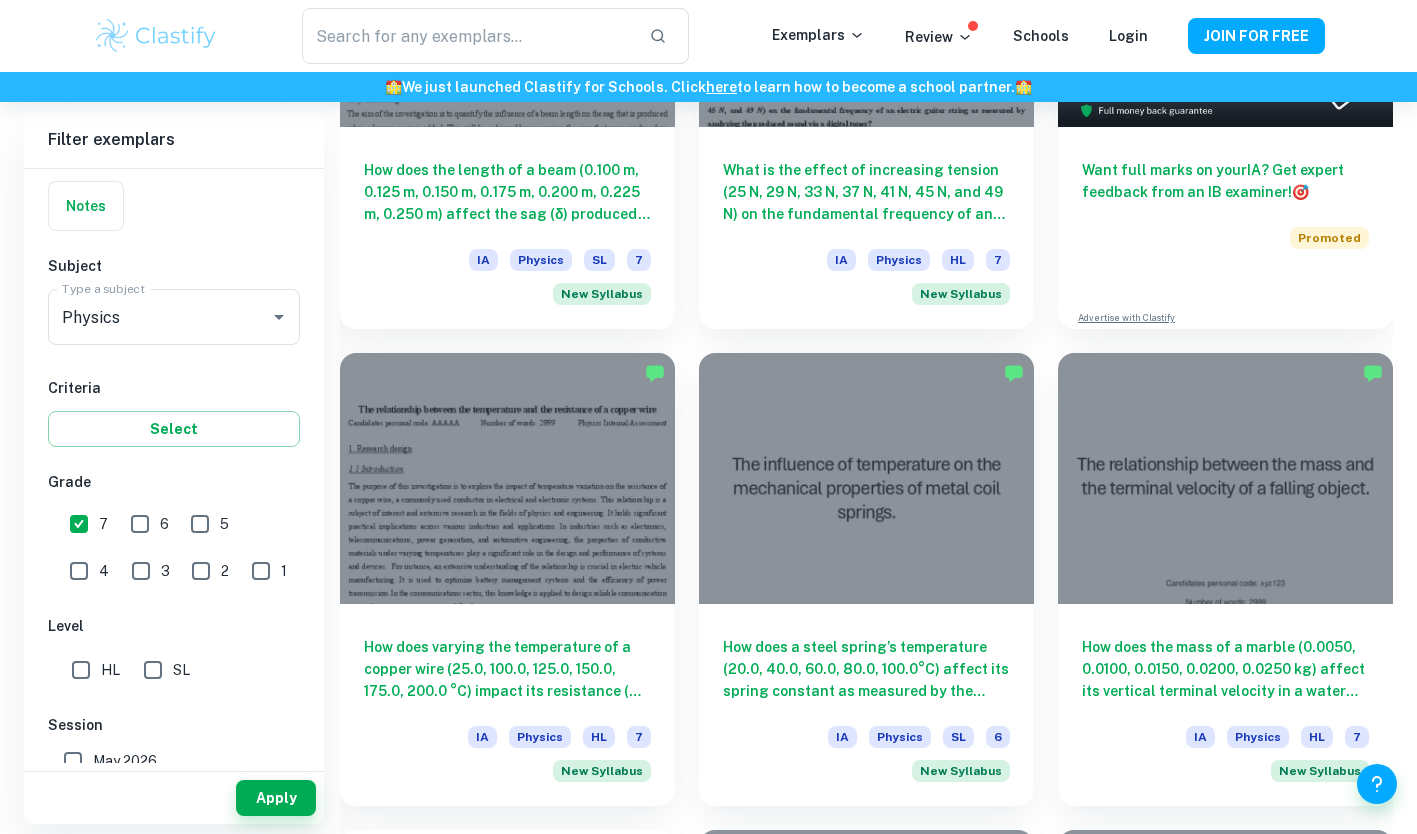 click on "Apply" at bounding box center [276, 798] 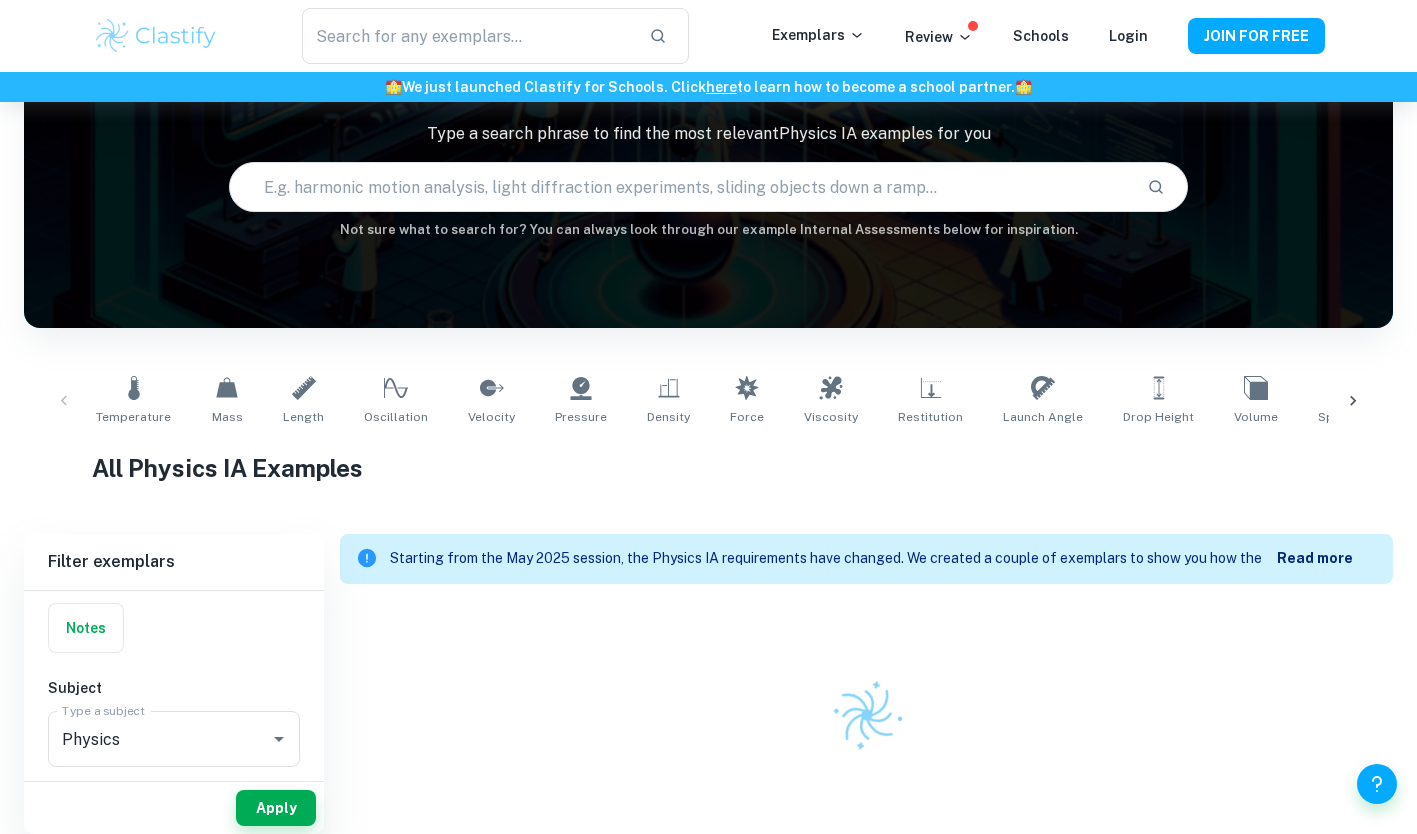 scroll, scrollTop: 140, scrollLeft: 0, axis: vertical 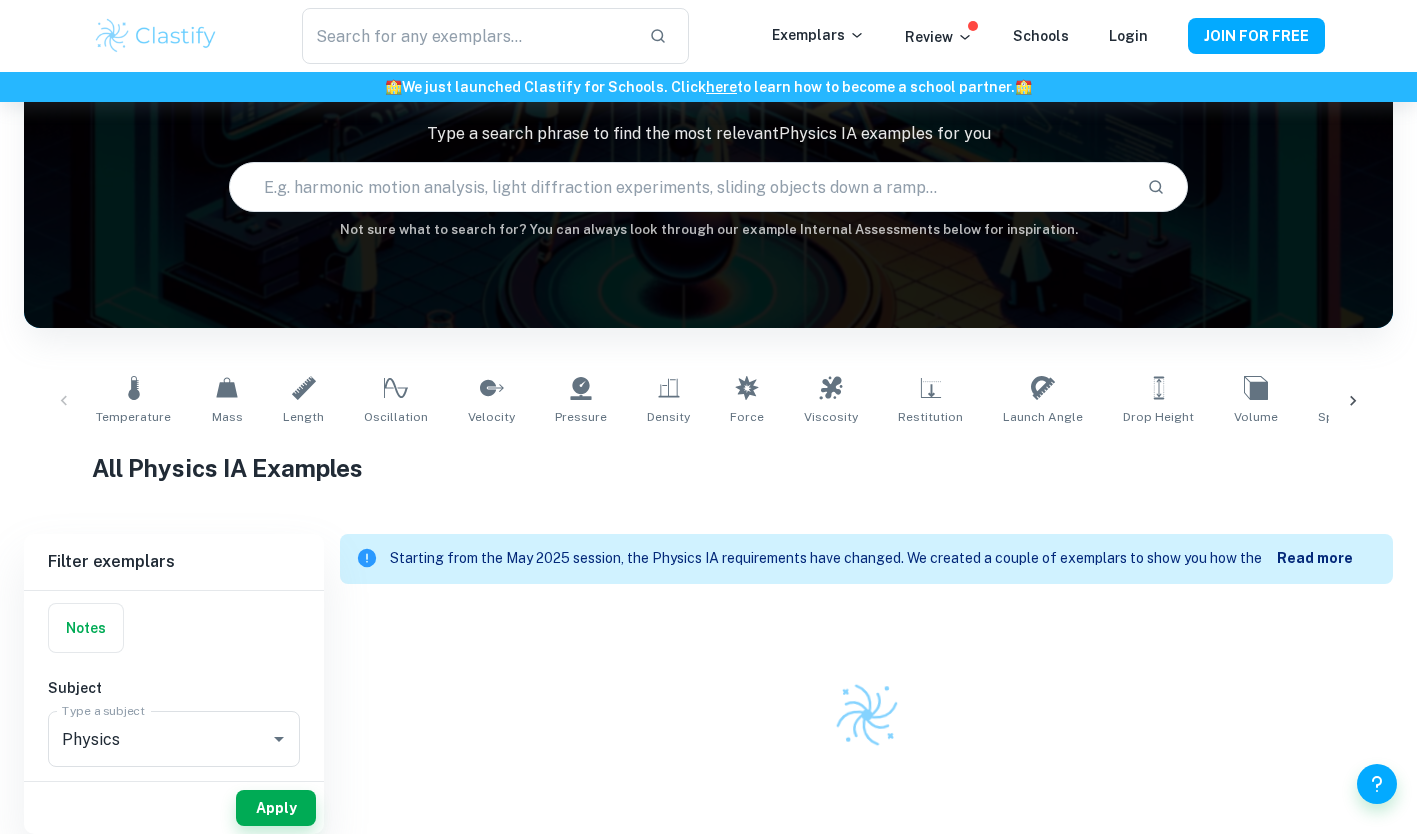 click on "Read more" at bounding box center [1315, 558] 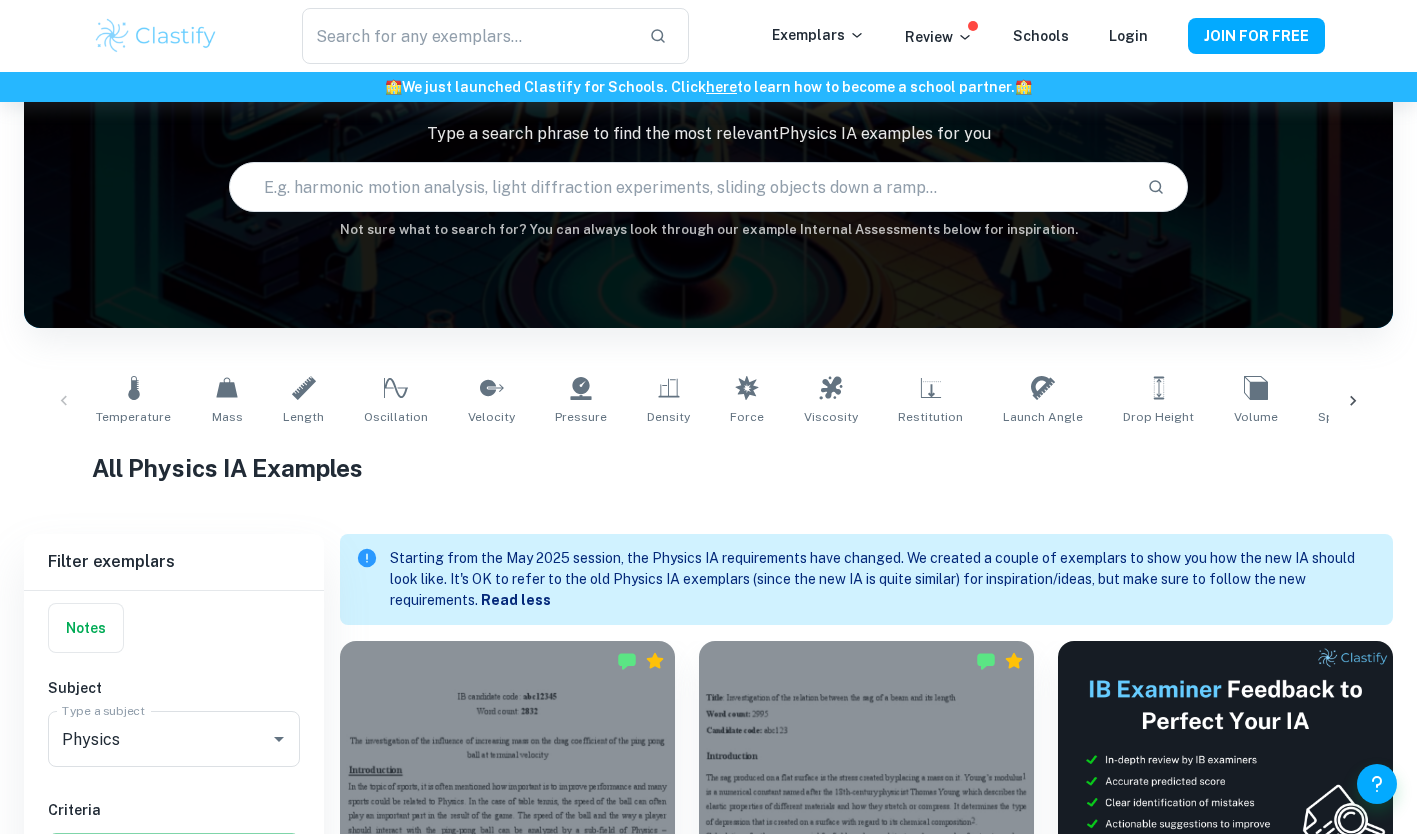 scroll, scrollTop: 379, scrollLeft: 0, axis: vertical 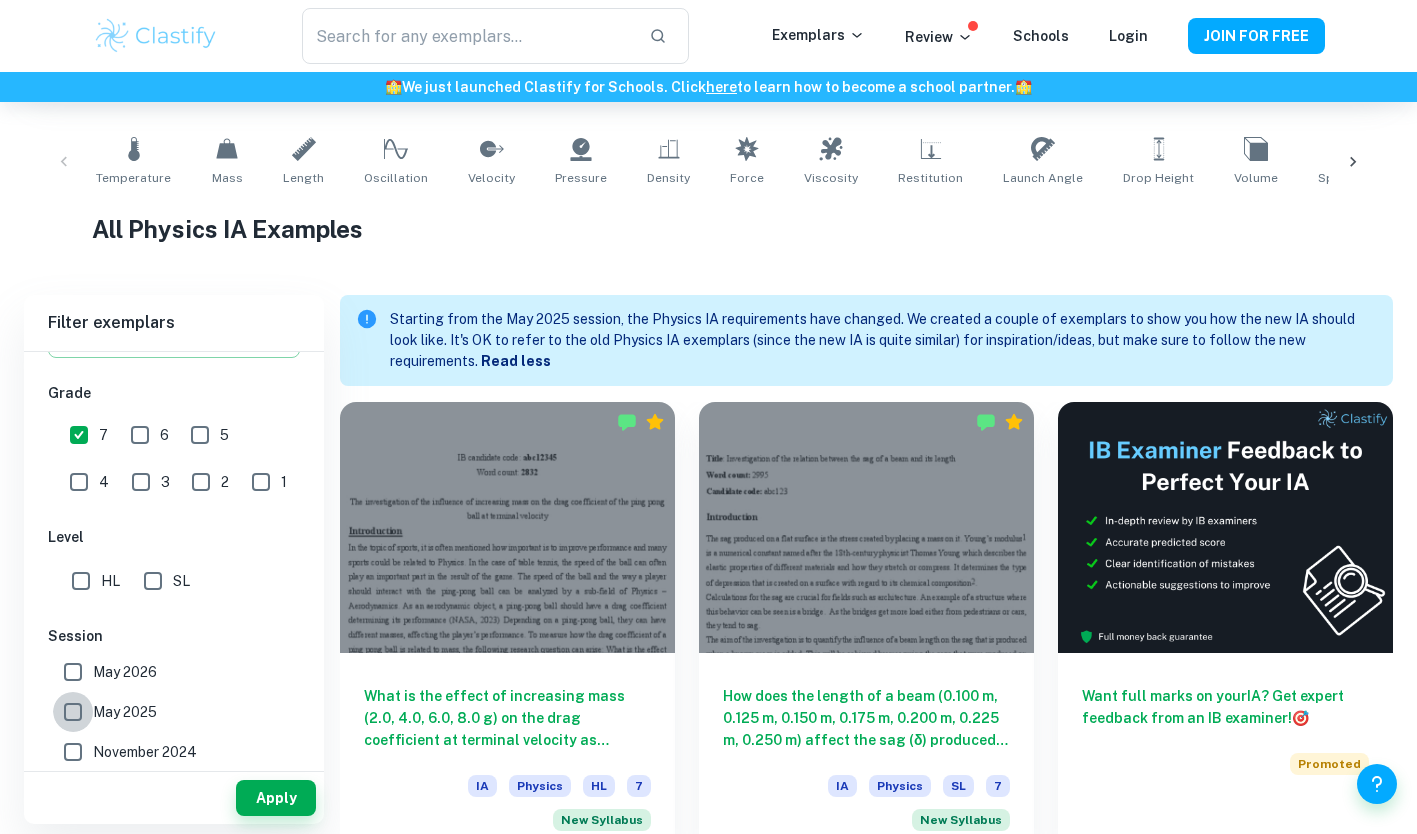 click on "May 2025" at bounding box center (73, 712) 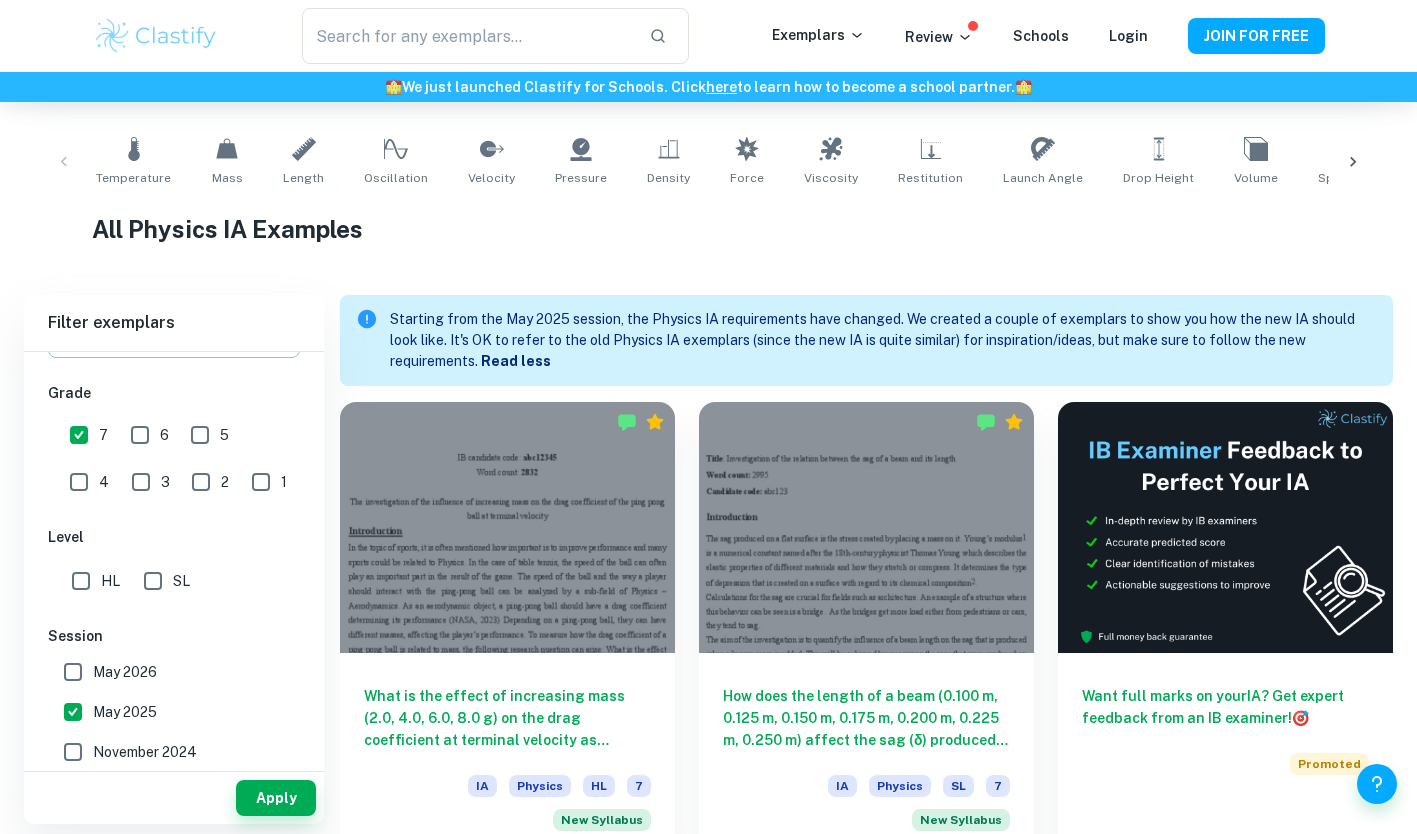 click on "Apply" at bounding box center (276, 798) 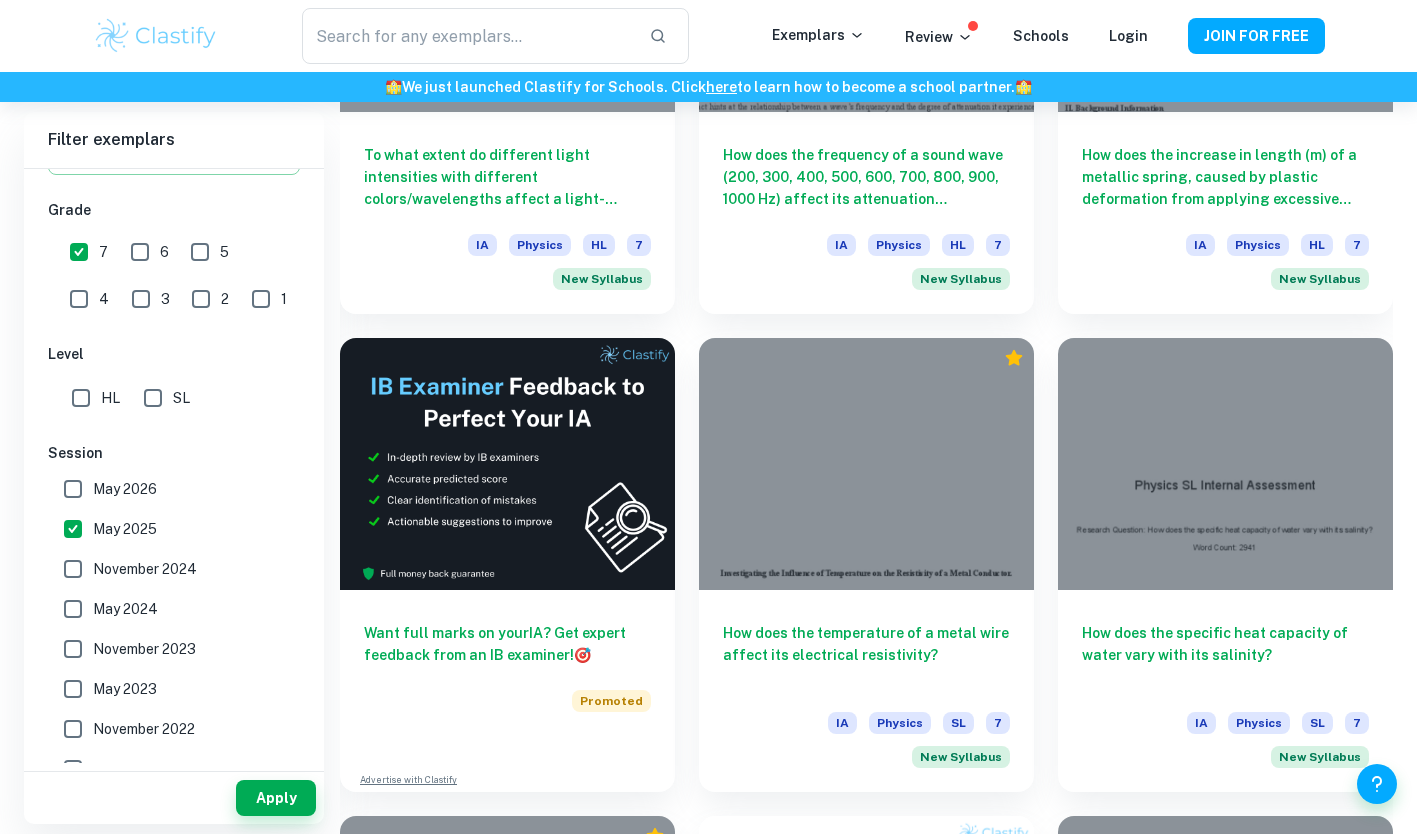 scroll, scrollTop: 3311, scrollLeft: 0, axis: vertical 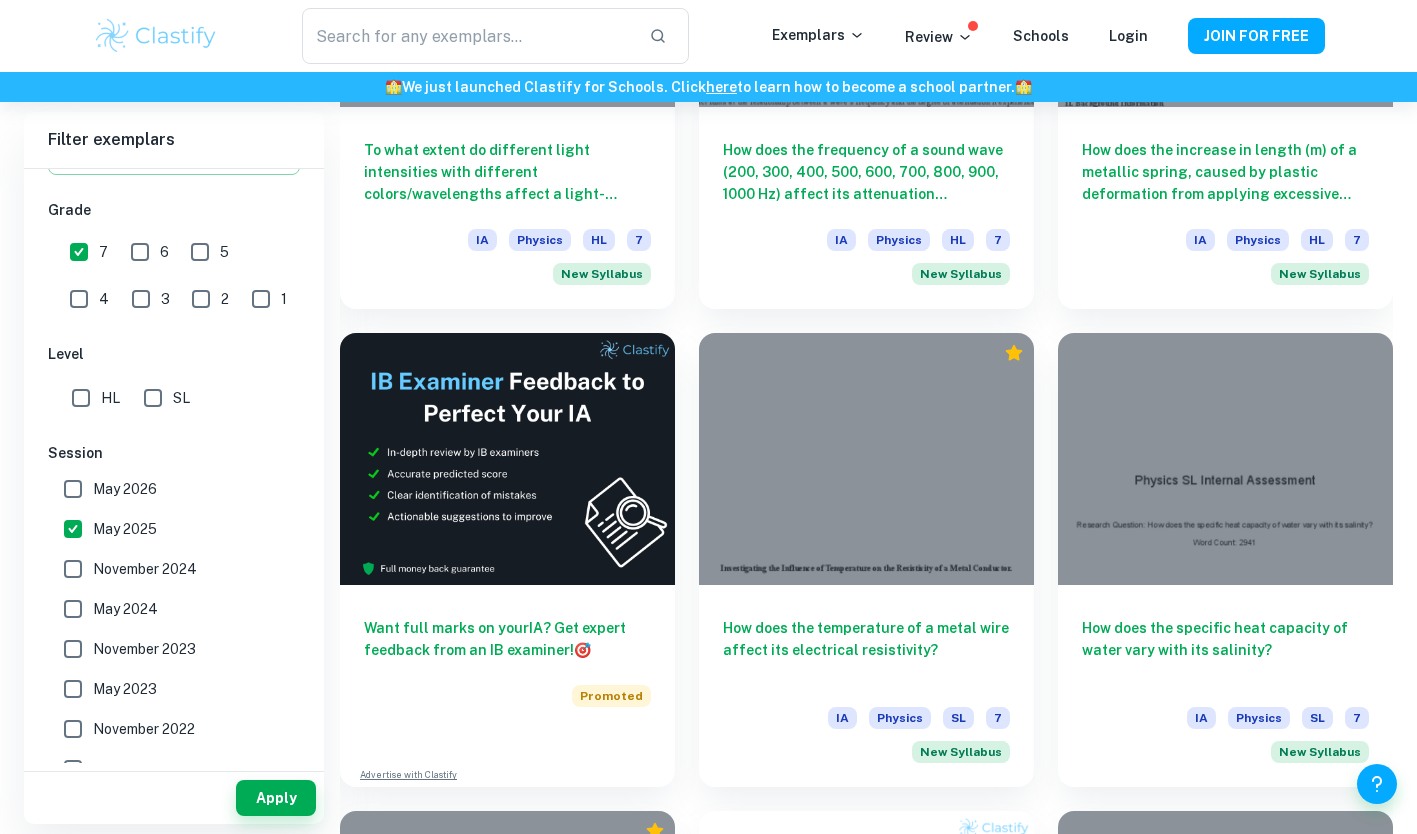 click on "How does the specific heat capacity of water vary with its salinity?" at bounding box center [1225, 650] 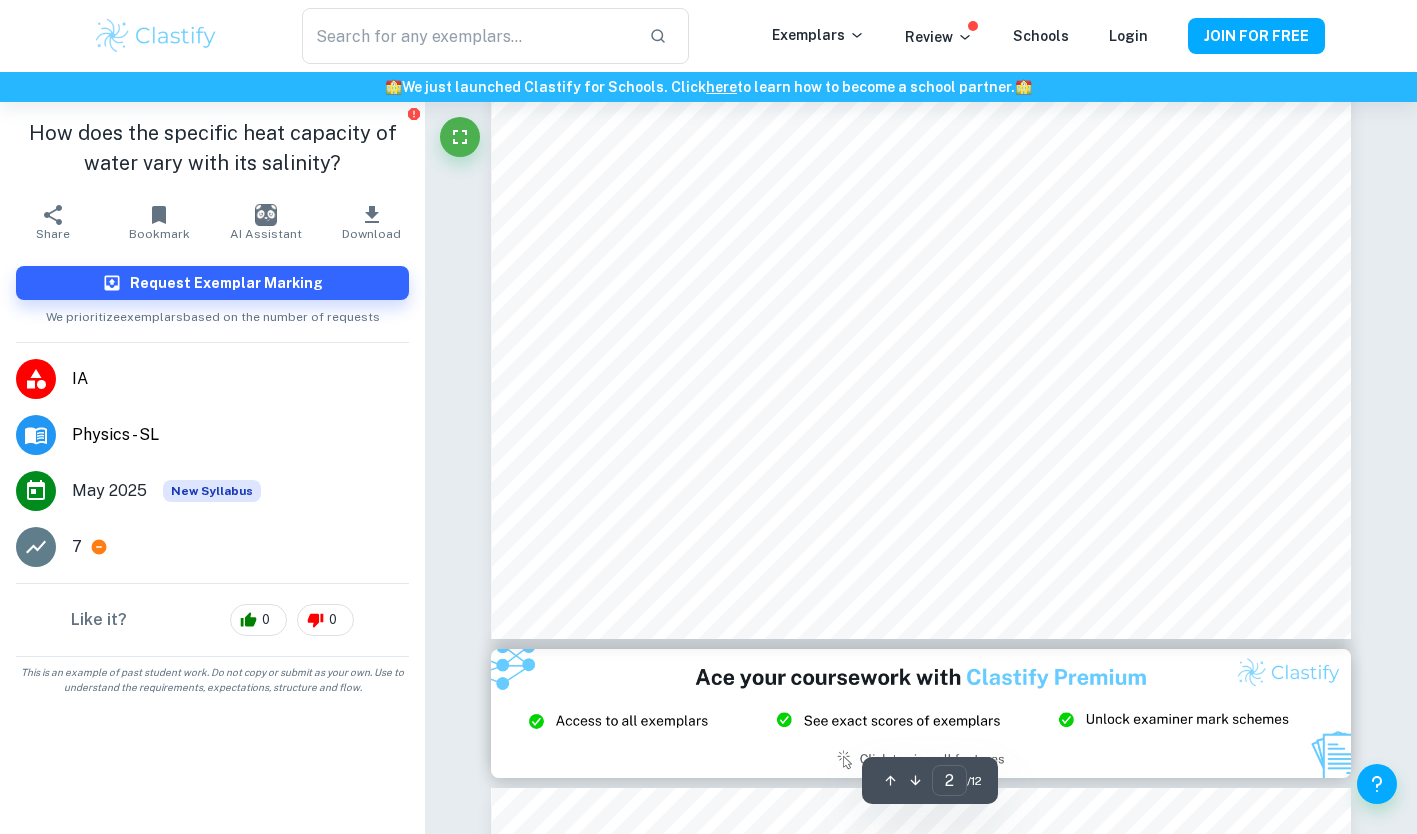scroll, scrollTop: 2057, scrollLeft: 0, axis: vertical 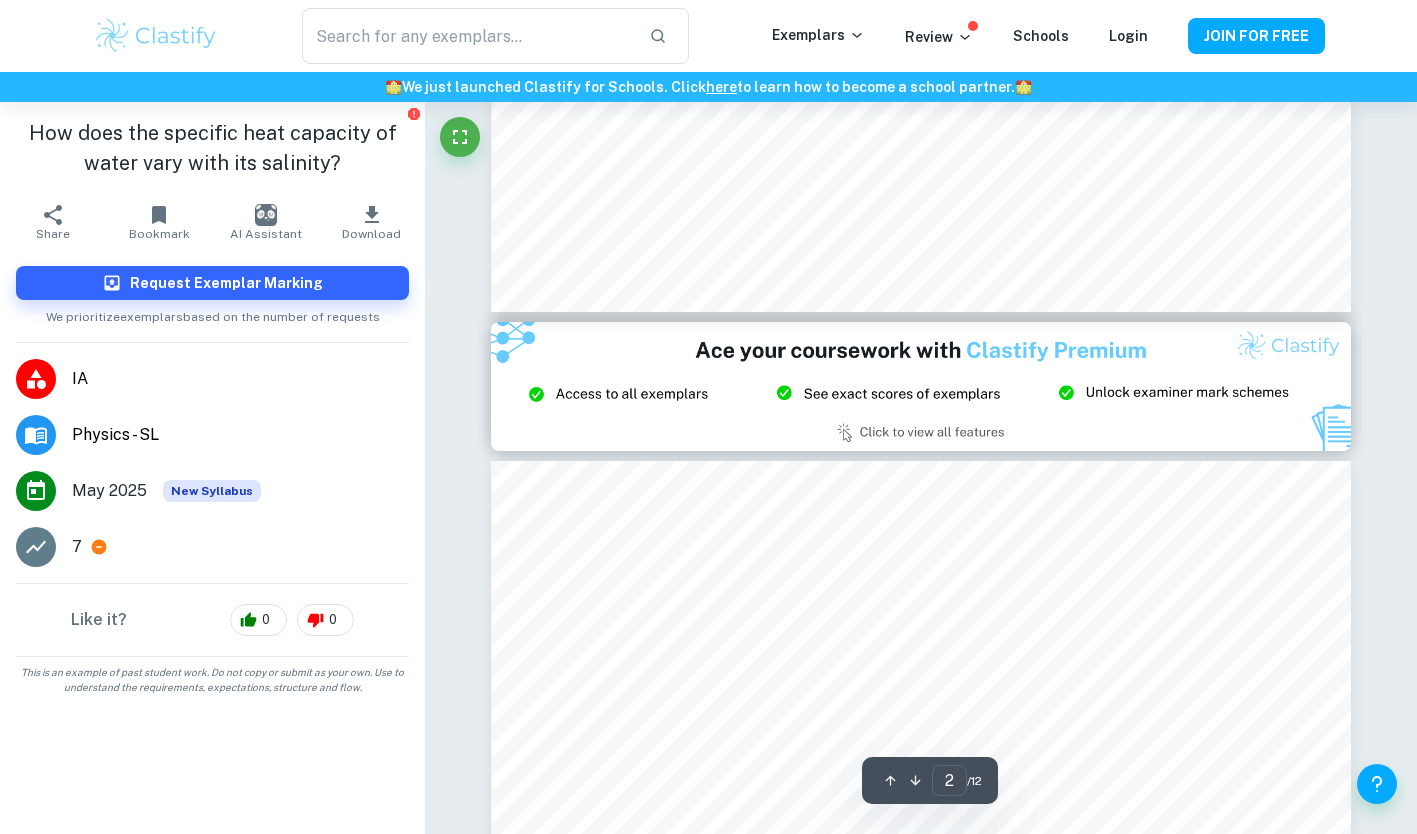 type on "3" 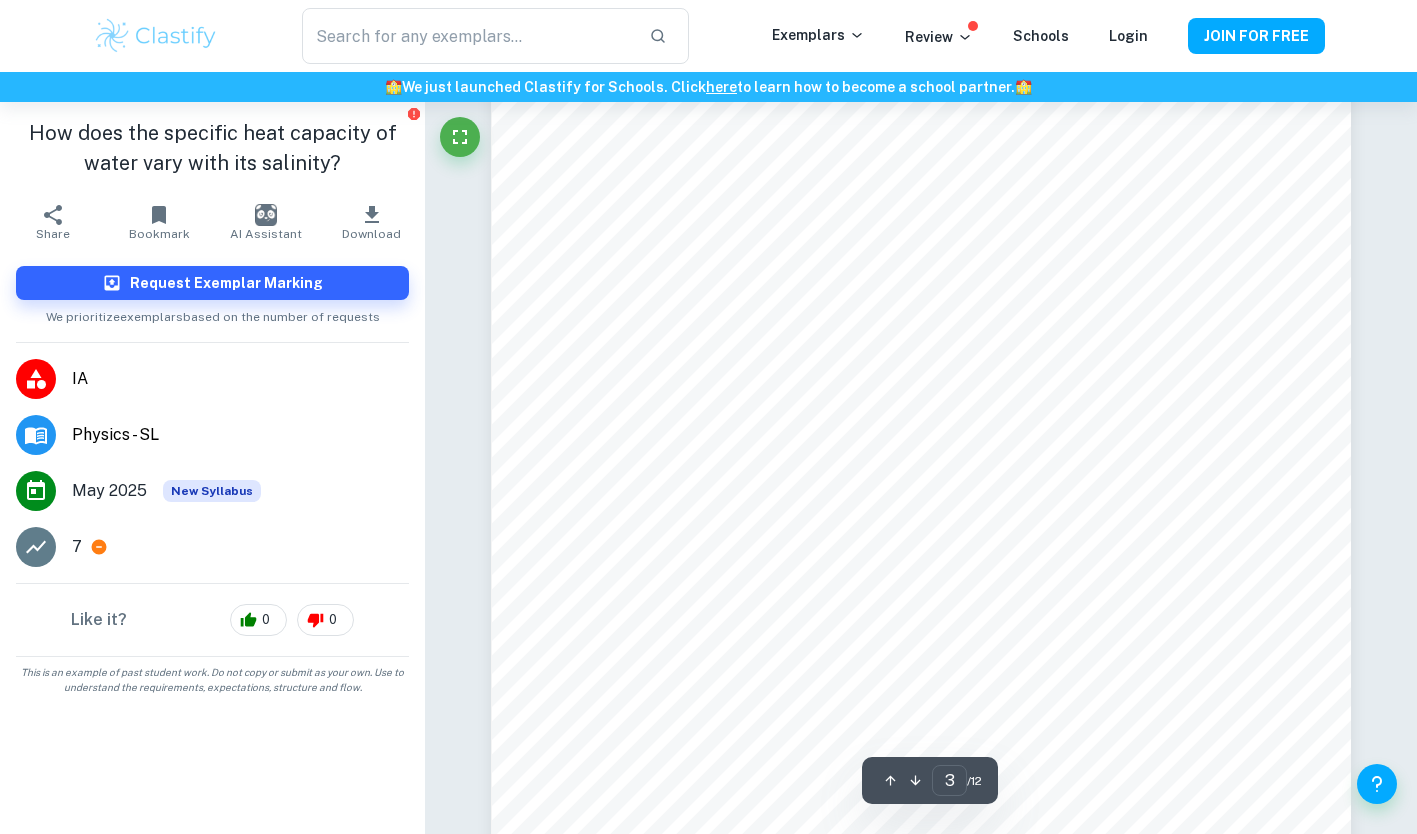 scroll, scrollTop: 2819, scrollLeft: 0, axis: vertical 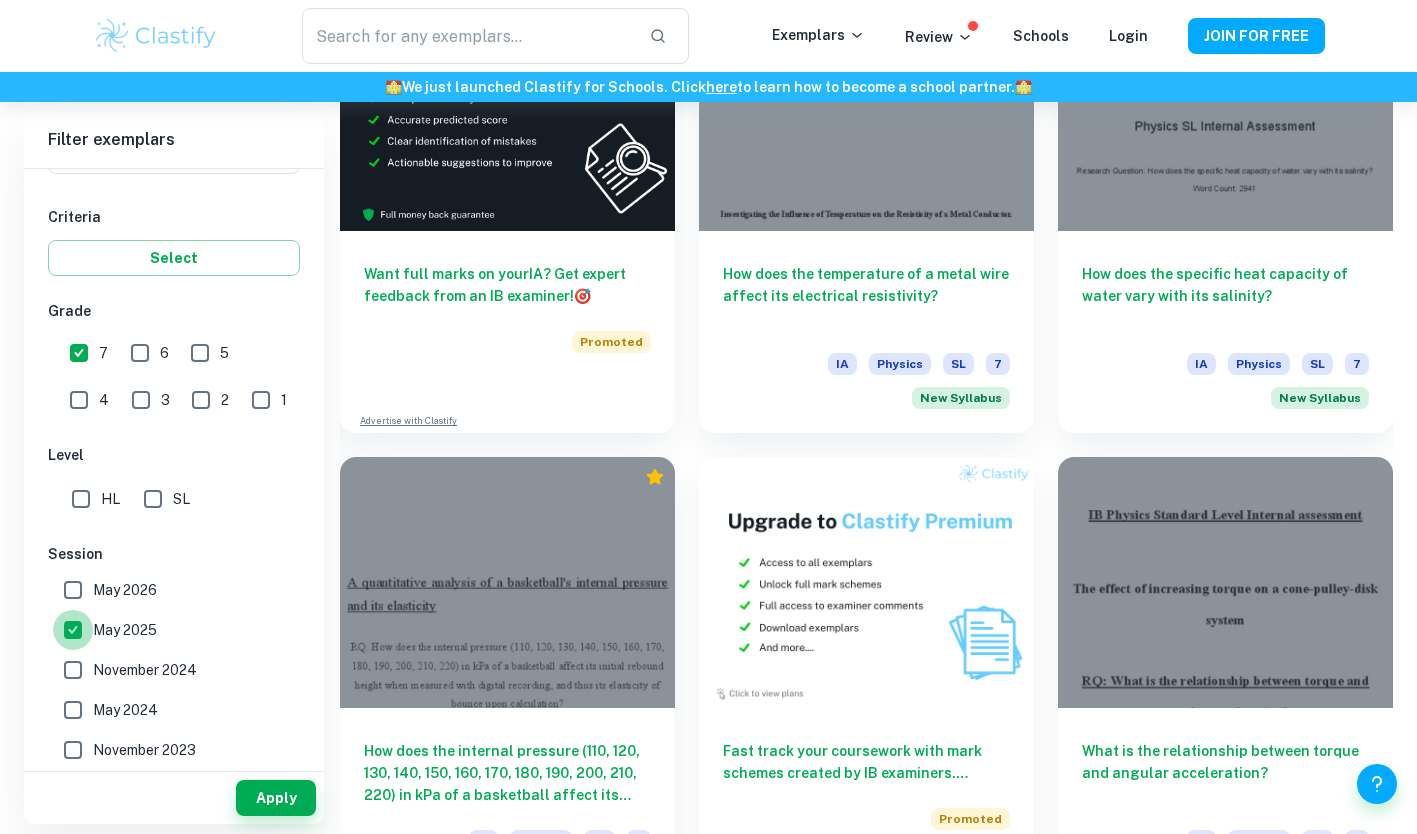 click on "May 2025" at bounding box center (73, 630) 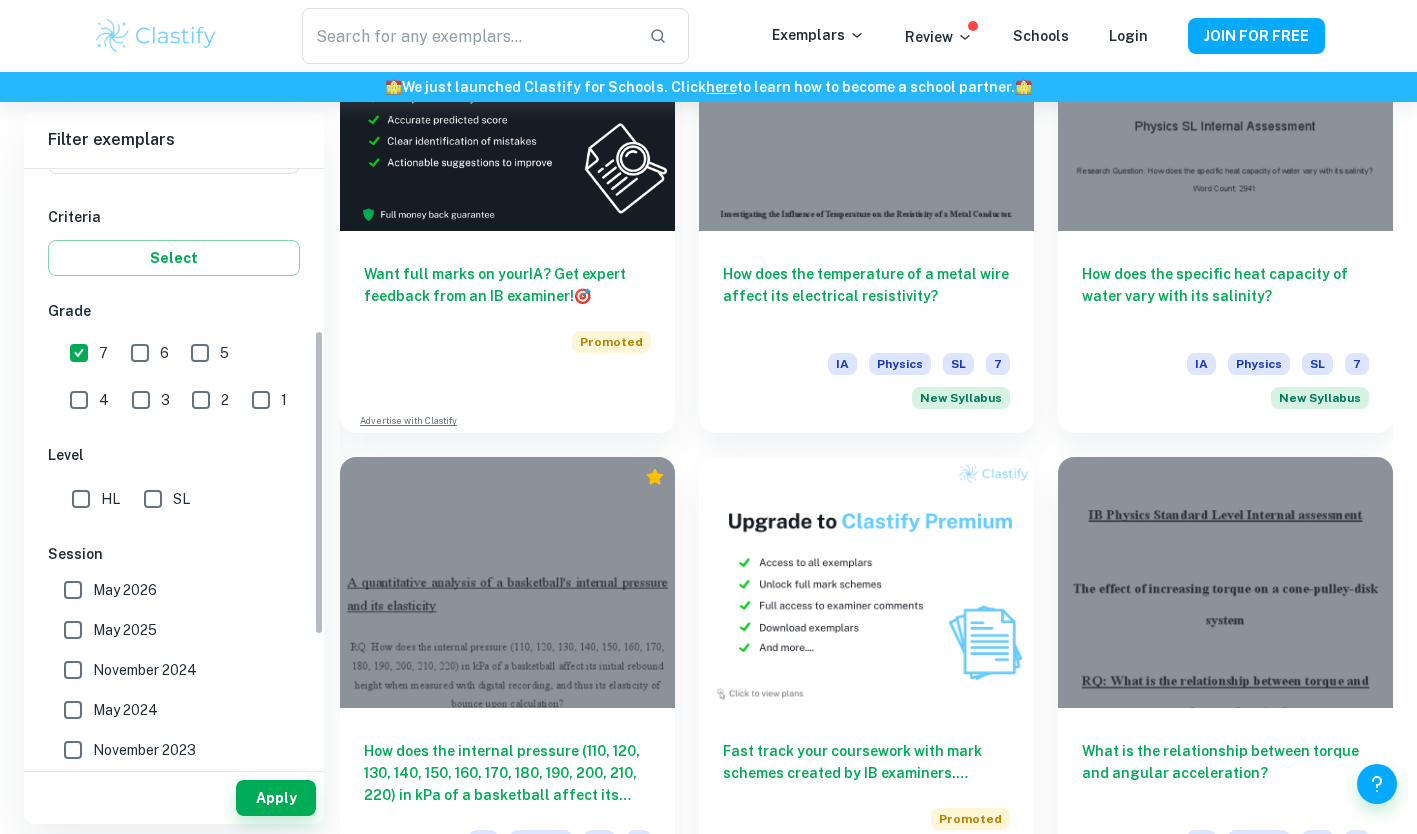 click on "SL" at bounding box center (153, 499) 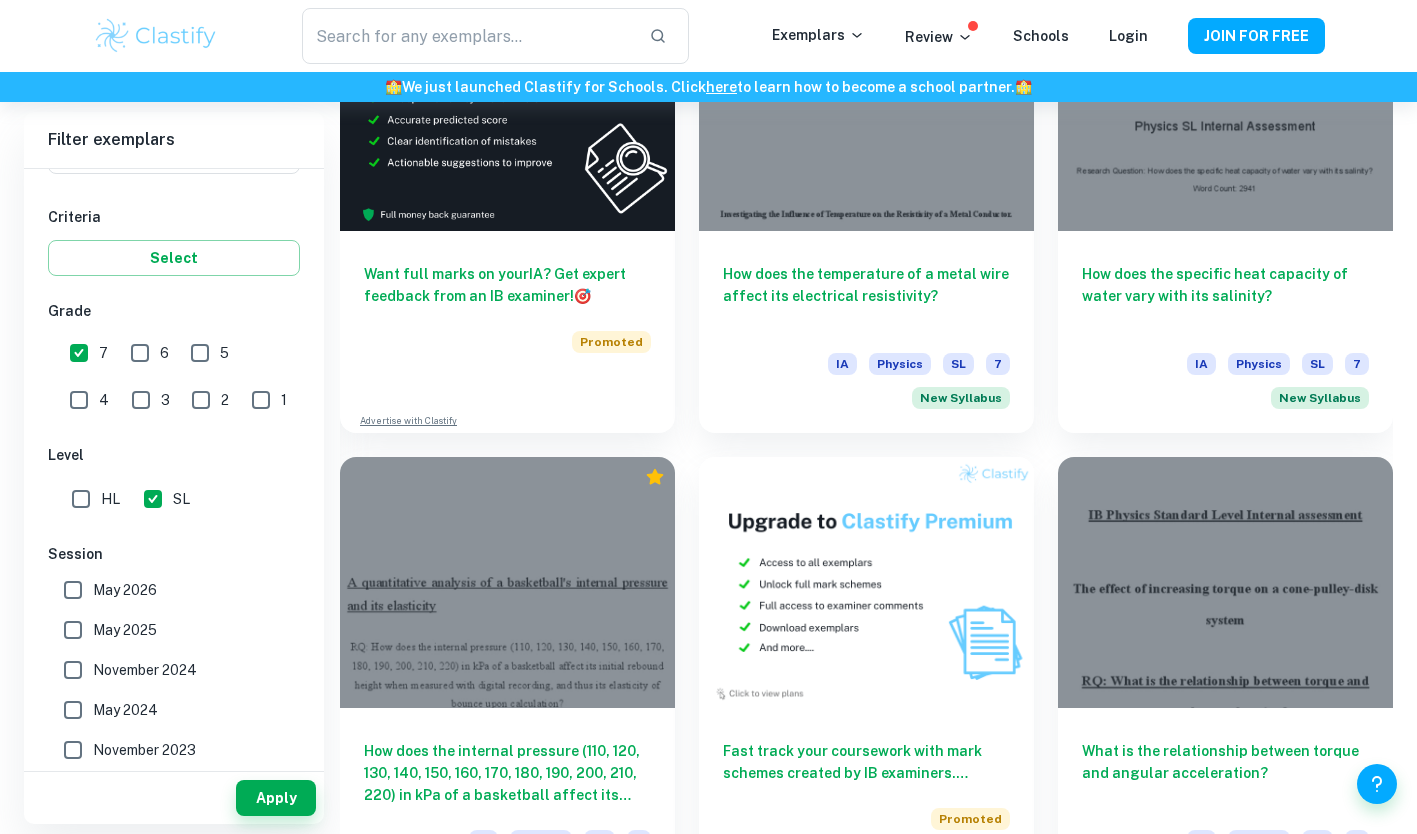 click on "Apply" at bounding box center (276, 798) 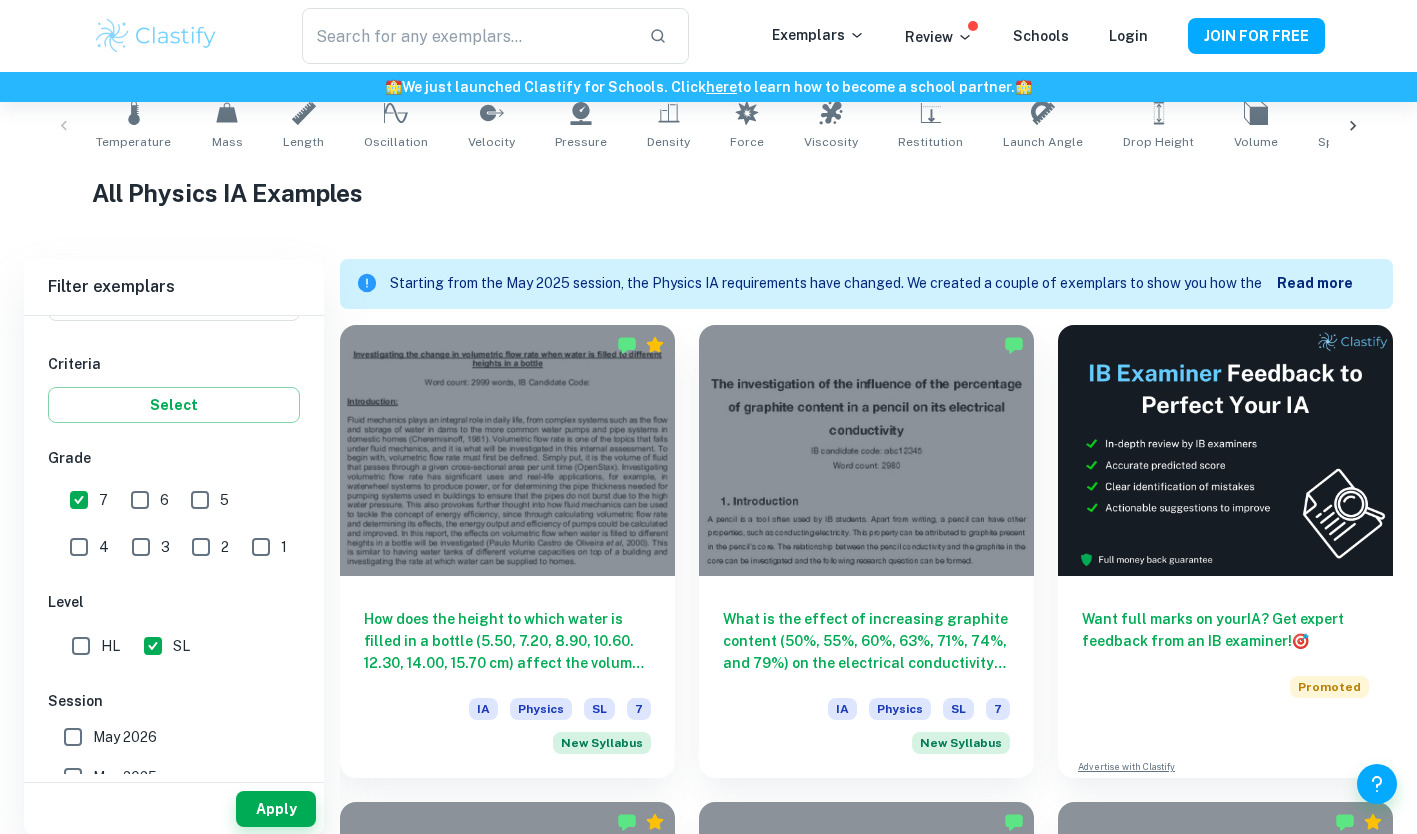 scroll, scrollTop: 424, scrollLeft: 0, axis: vertical 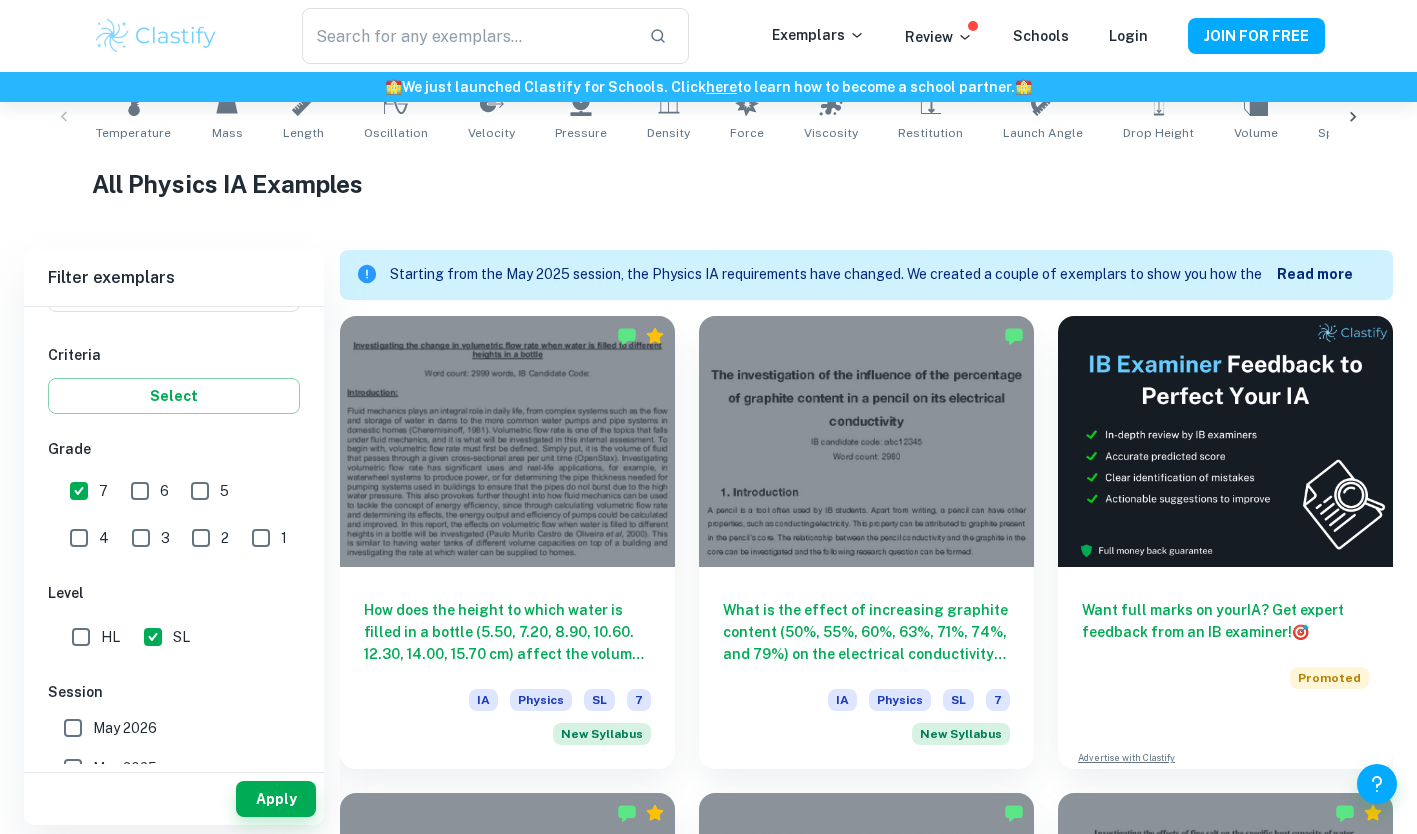 click on "What is the effect of increasing graphite content (50%, 55%, 60%, 63%, 71%, 74%, and 79%) on the electrical conductivity of the core of a pencil as measured by the resistance across the pencil’s ends?" at bounding box center (866, 632) 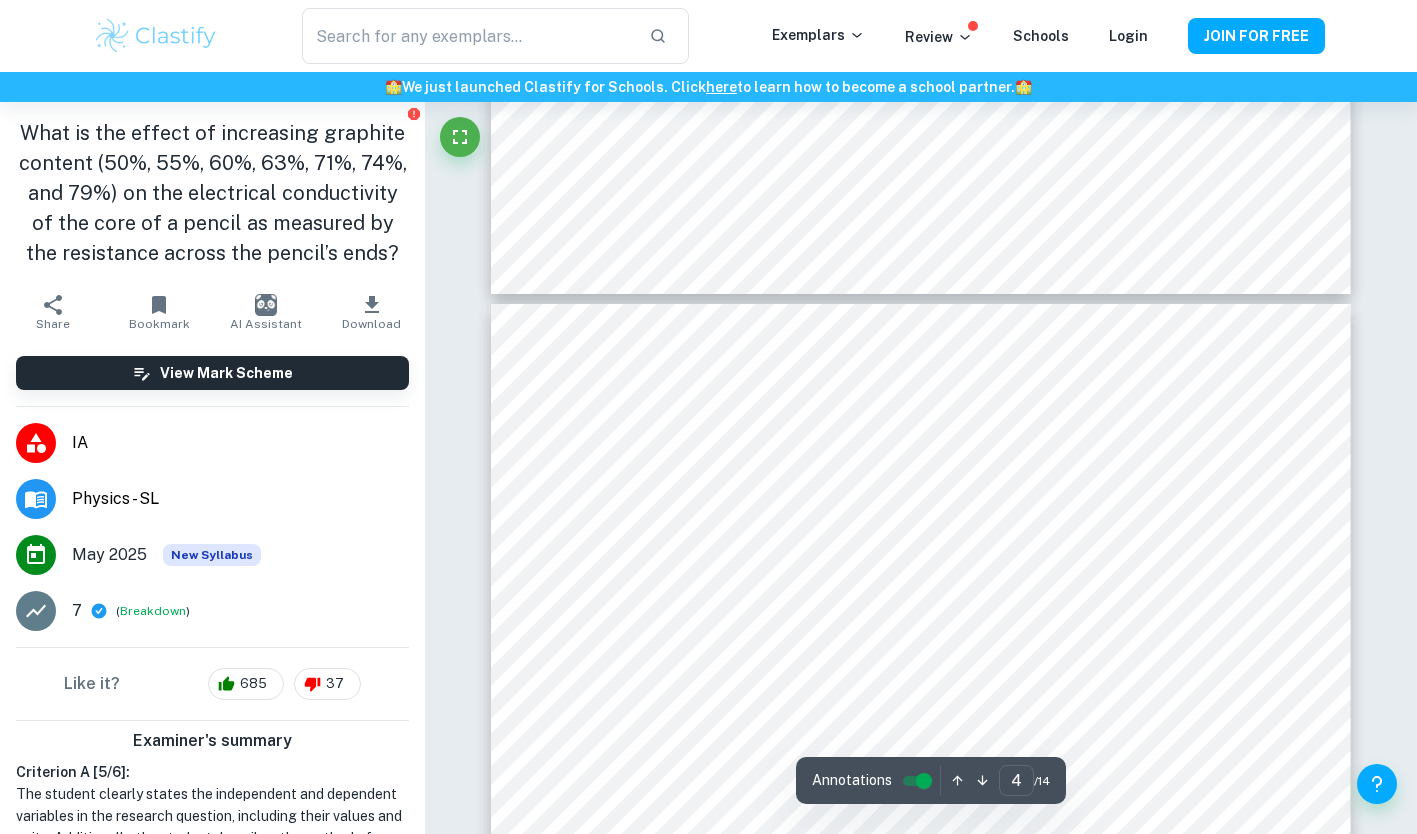 scroll, scrollTop: 3770, scrollLeft: 0, axis: vertical 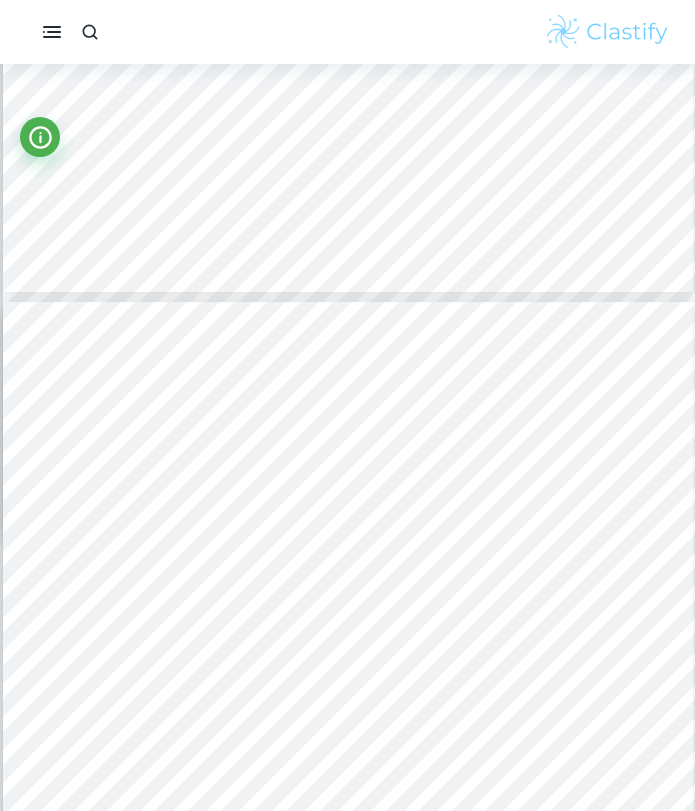 type on "3" 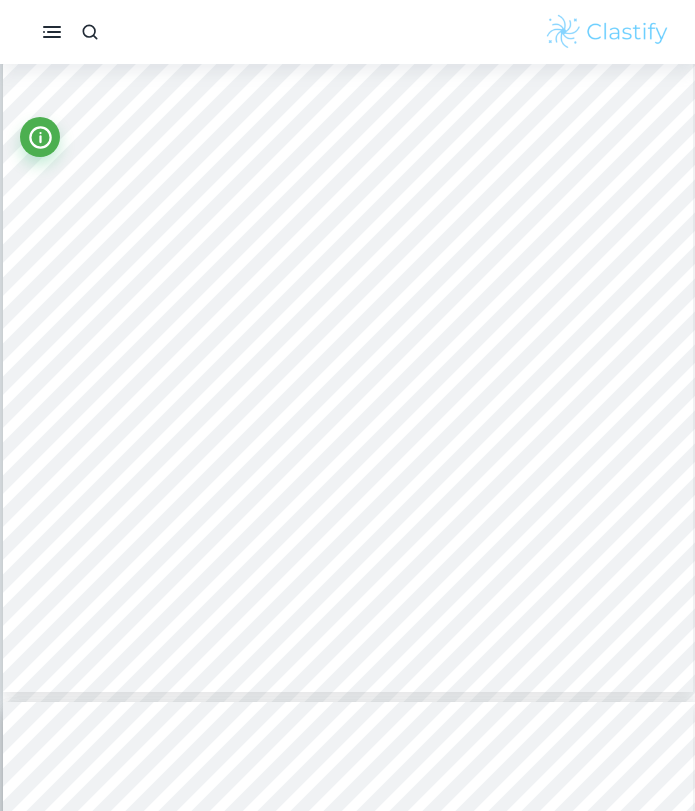 scroll, scrollTop: 2617, scrollLeft: 0, axis: vertical 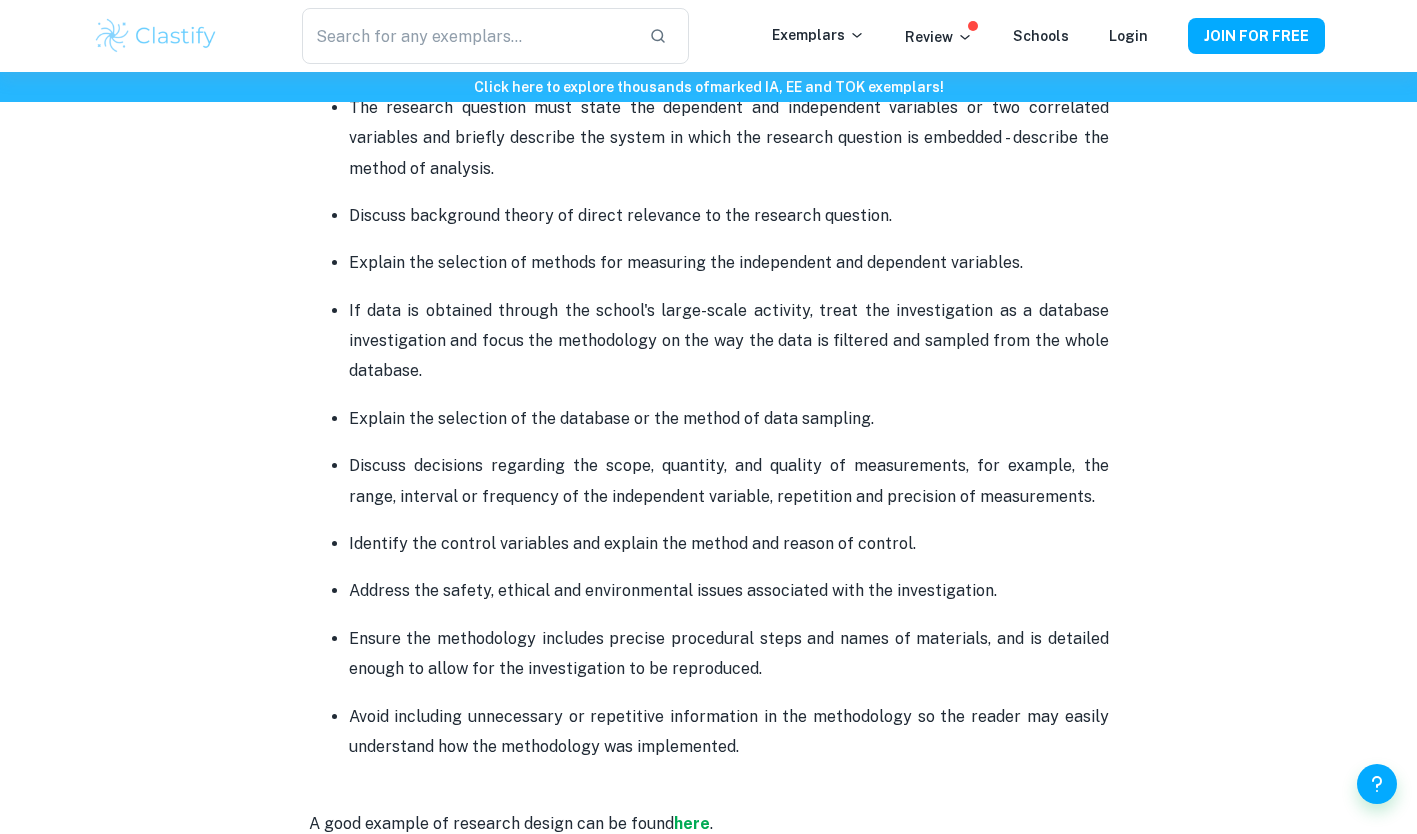 click on "Explain the selection of methods for measuring the independent and dependent variables." at bounding box center (729, 263) 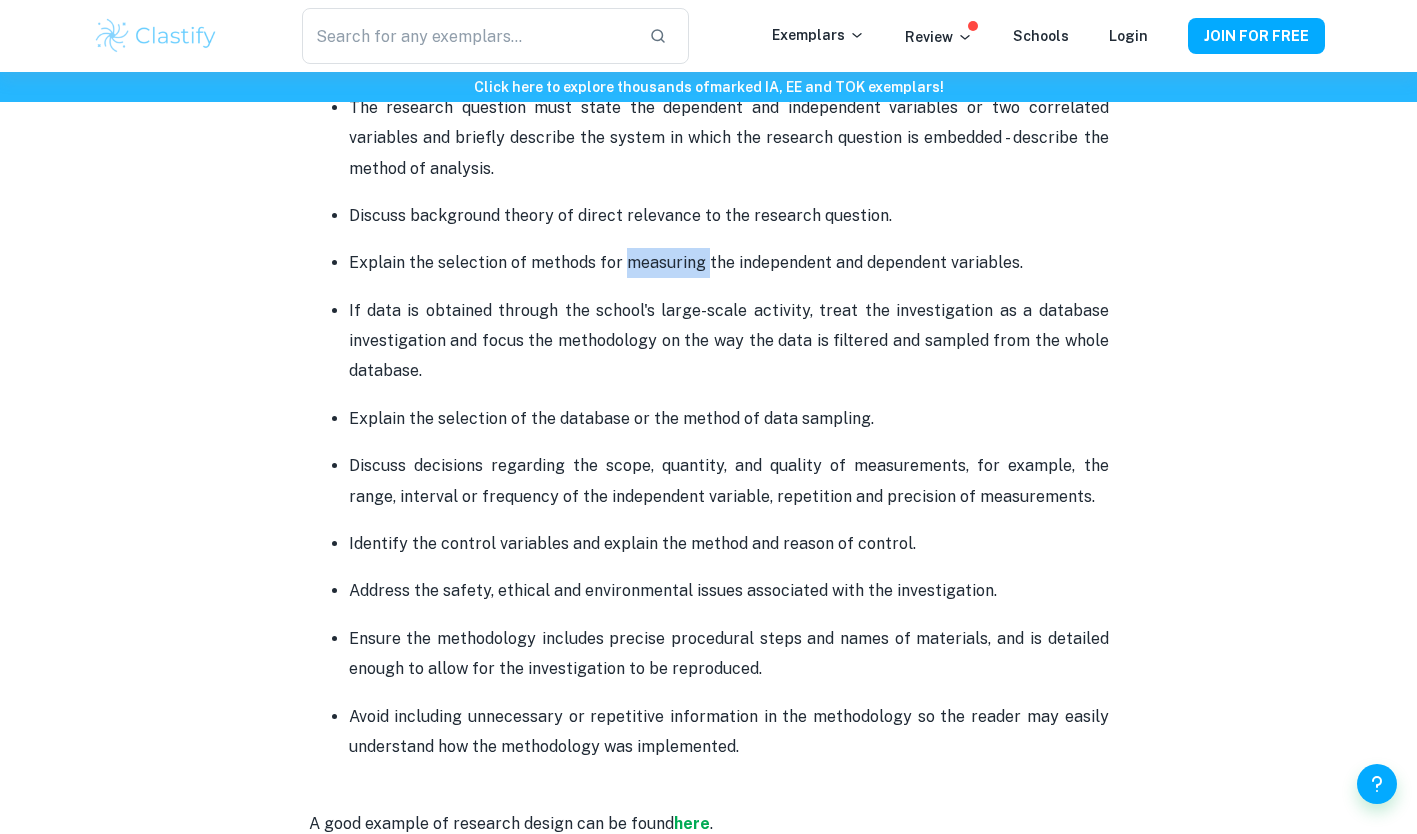 click on "Explain the selection of methods for measuring the independent and dependent variables." at bounding box center (729, 263) 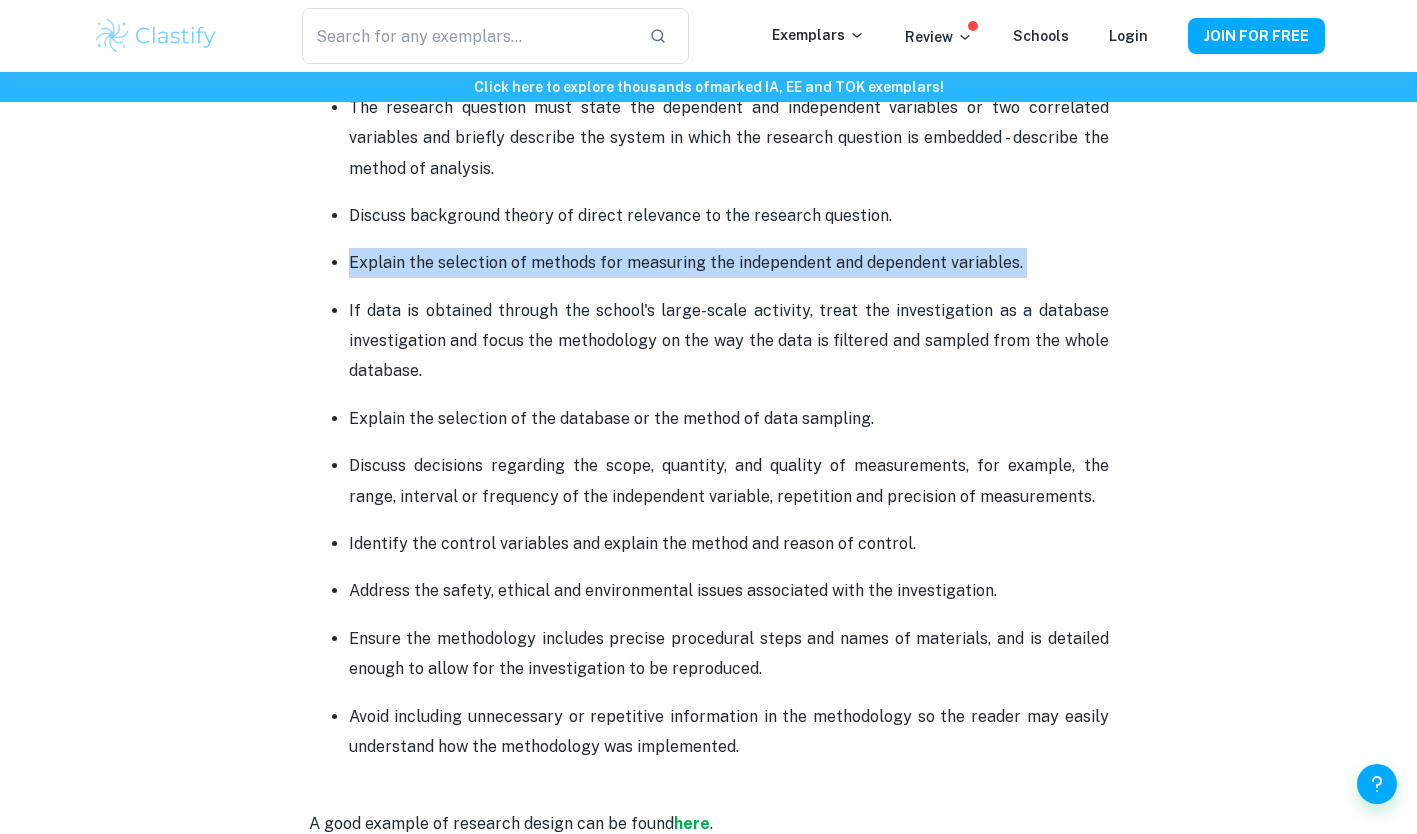 click on "Explain the selection of methods for measuring the independent and dependent variables." at bounding box center [729, 263] 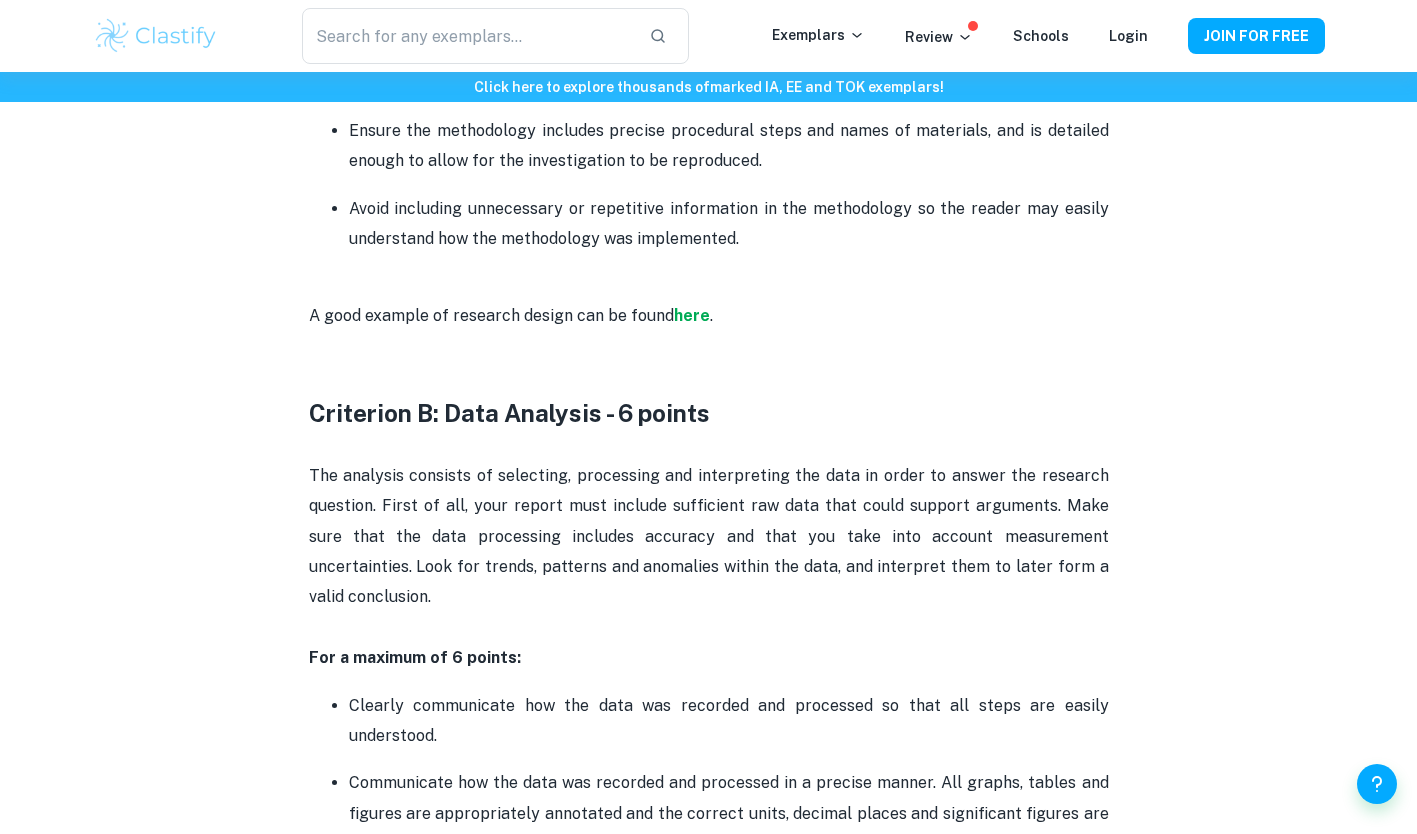 scroll, scrollTop: 1878, scrollLeft: 0, axis: vertical 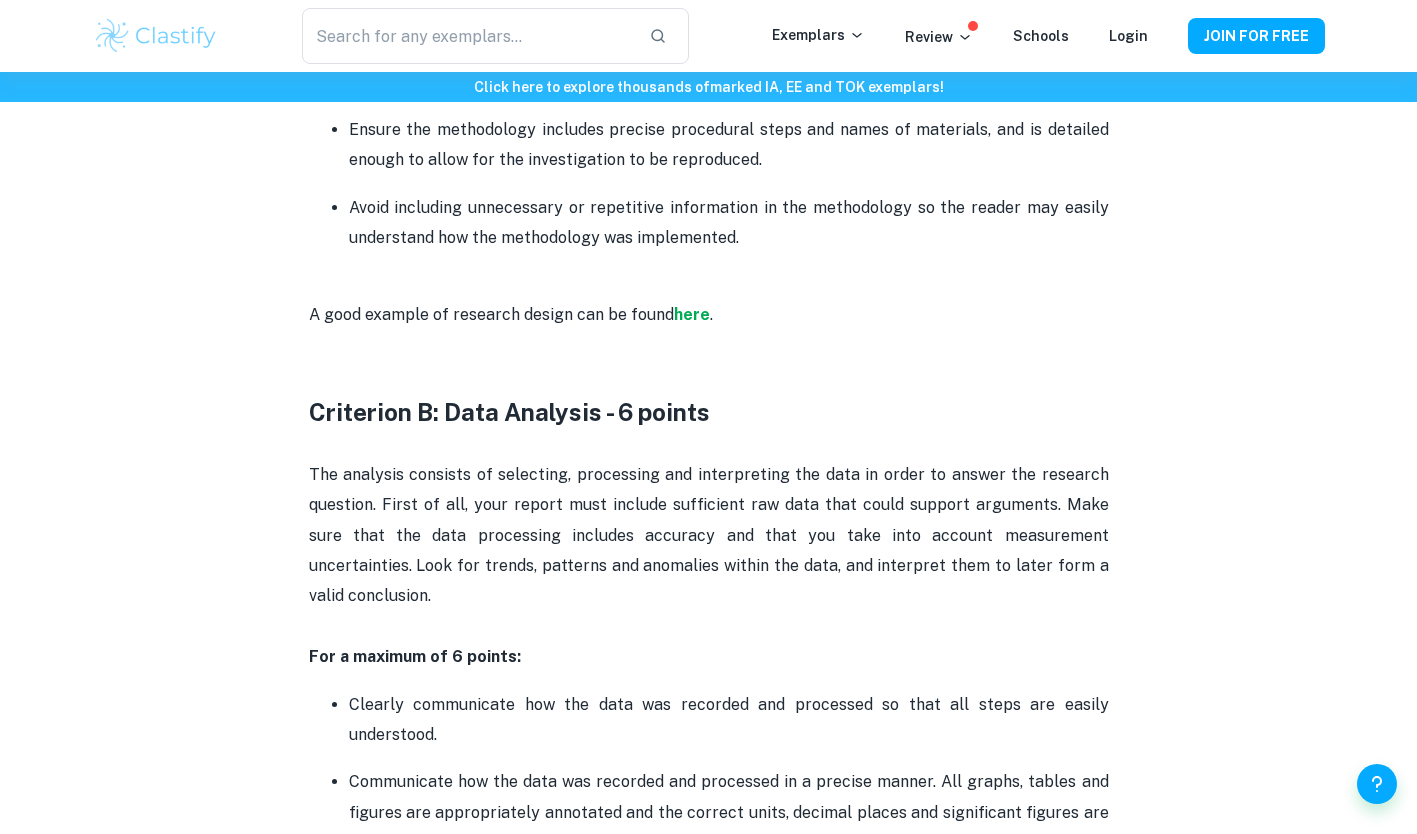 click on "here" at bounding box center [692, 314] 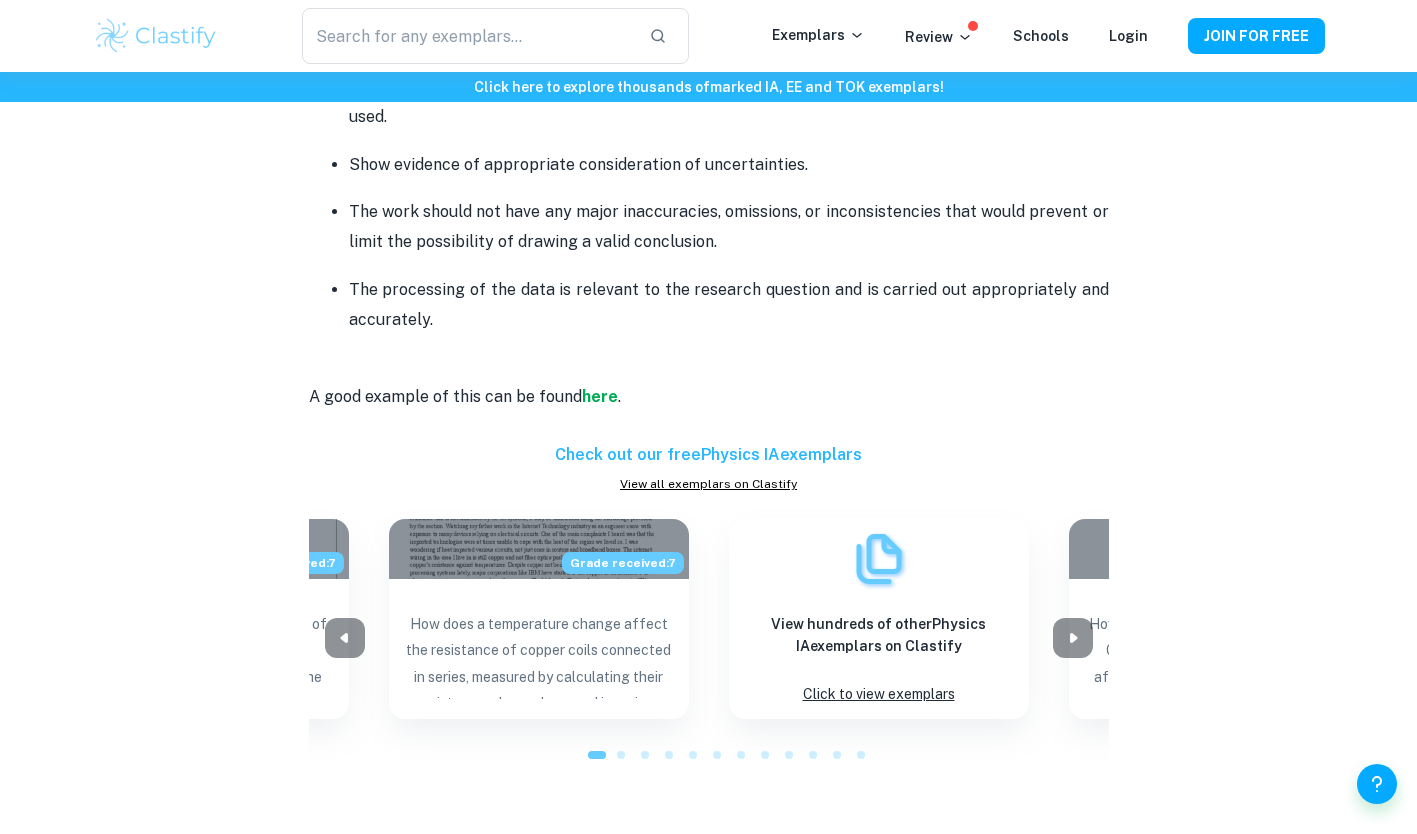 scroll, scrollTop: 2605, scrollLeft: 0, axis: vertical 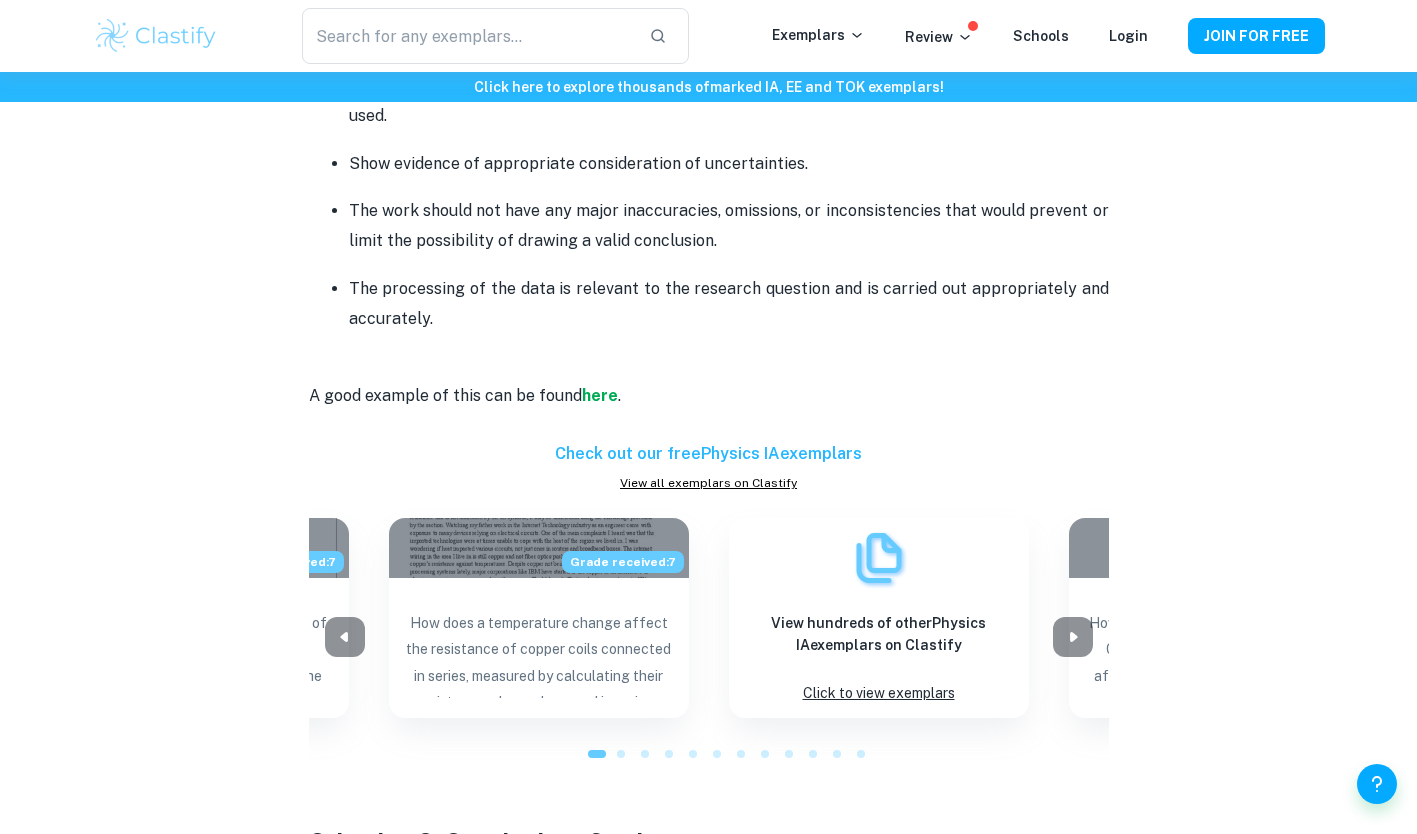 click on "here" at bounding box center (600, 395) 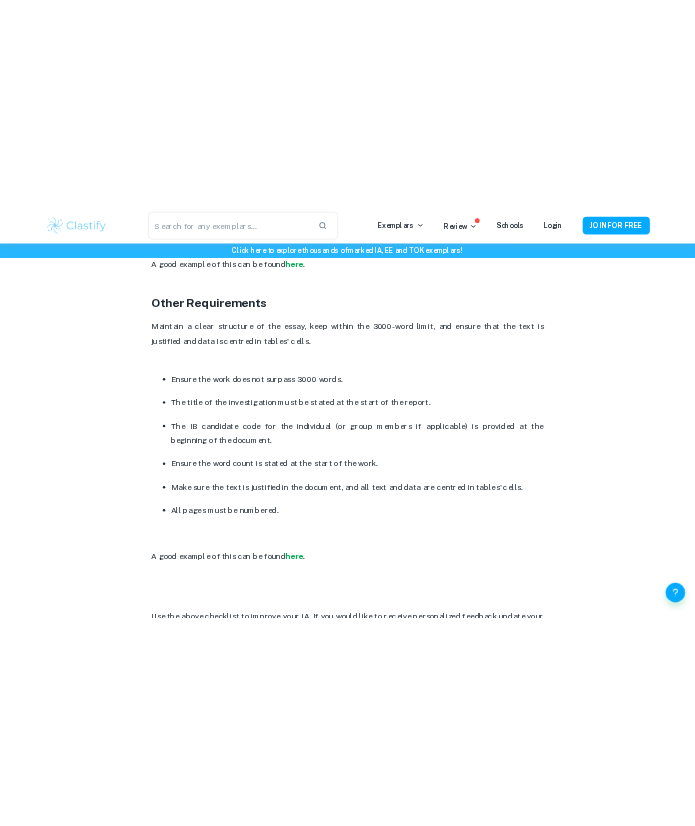 scroll, scrollTop: 4497, scrollLeft: 0, axis: vertical 